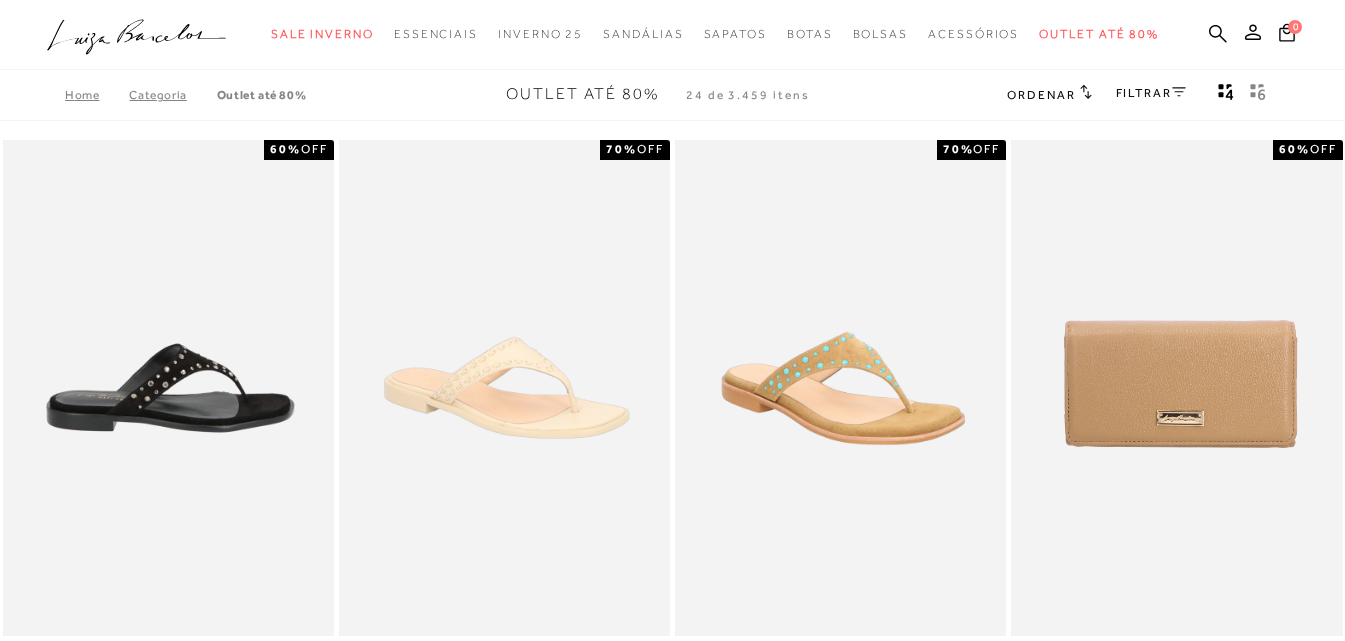 scroll, scrollTop: 0, scrollLeft: 0, axis: both 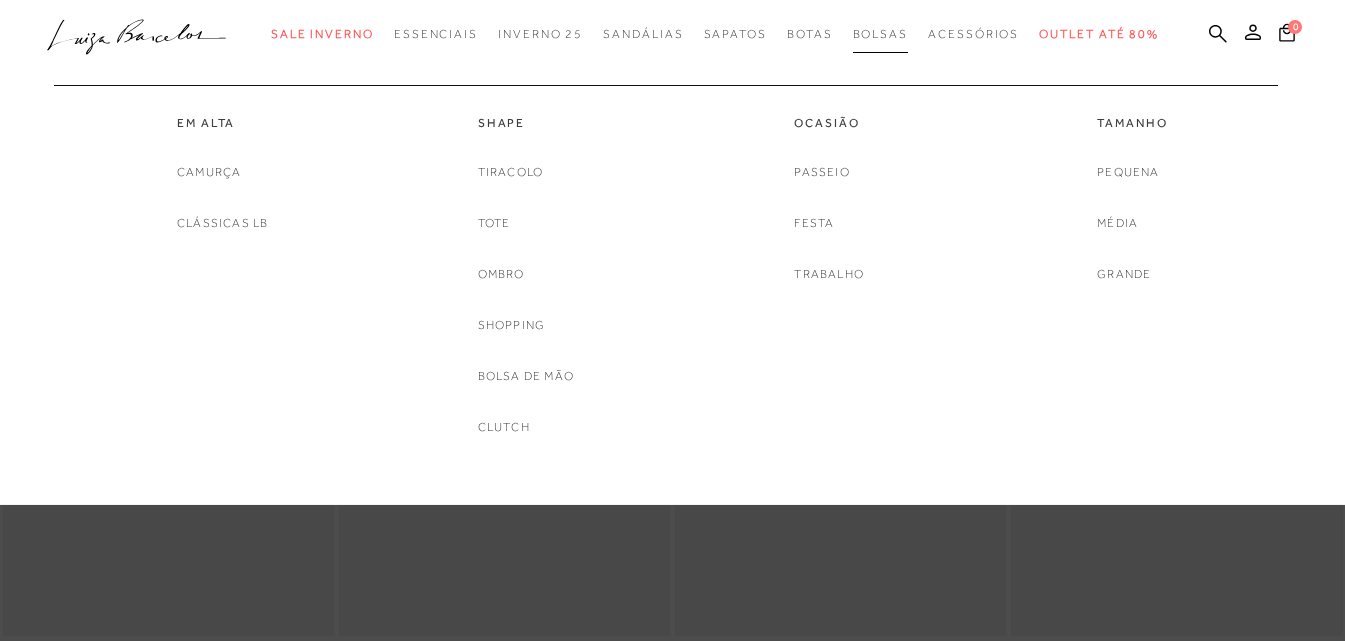 click on "Bolsas" at bounding box center (881, 34) 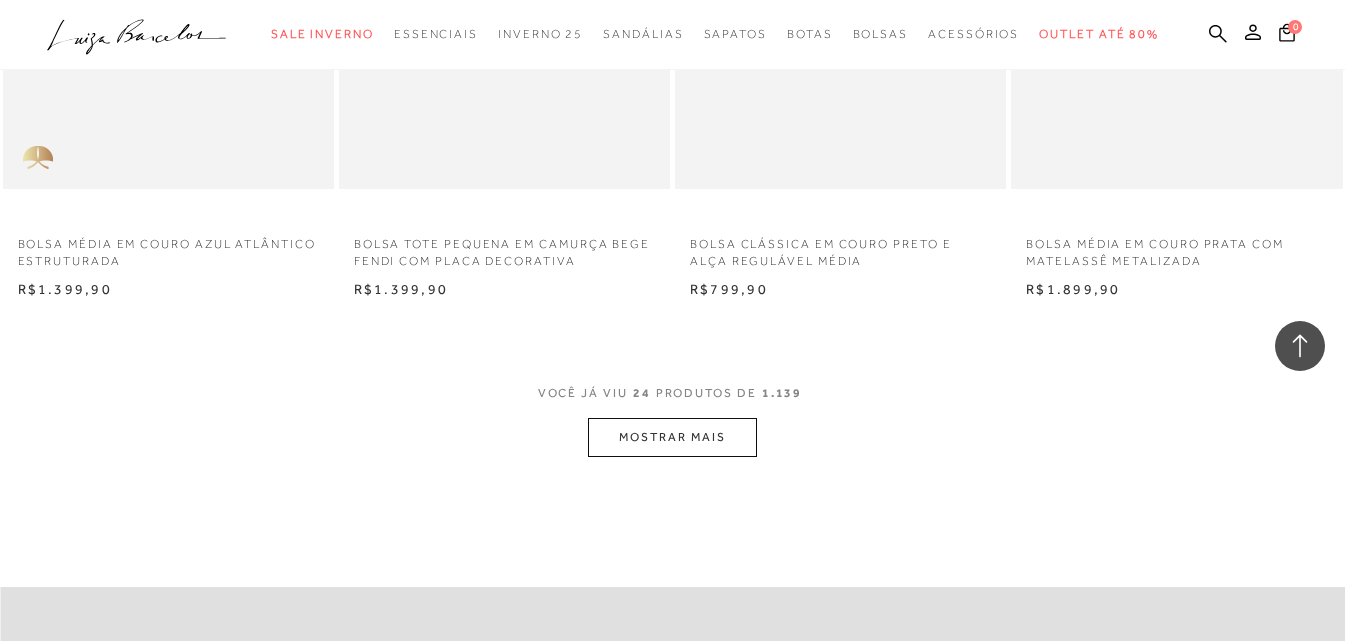scroll, scrollTop: 3700, scrollLeft: 0, axis: vertical 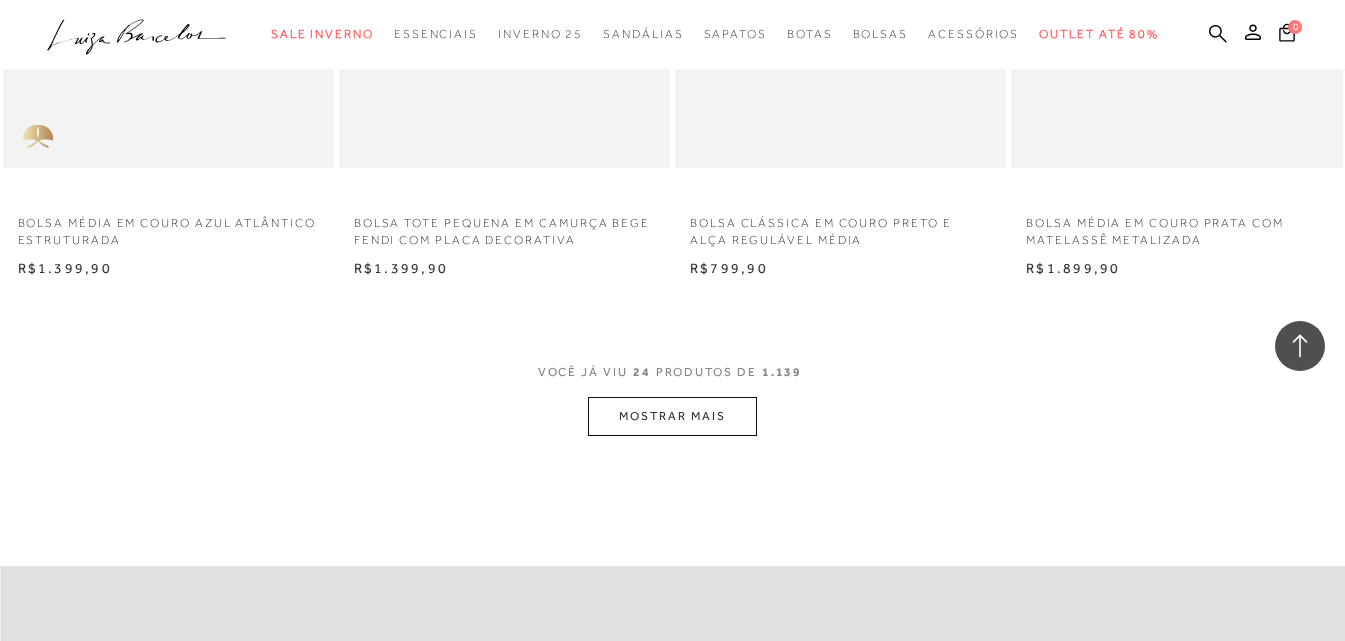 click on "MOSTRAR MAIS" at bounding box center (672, 416) 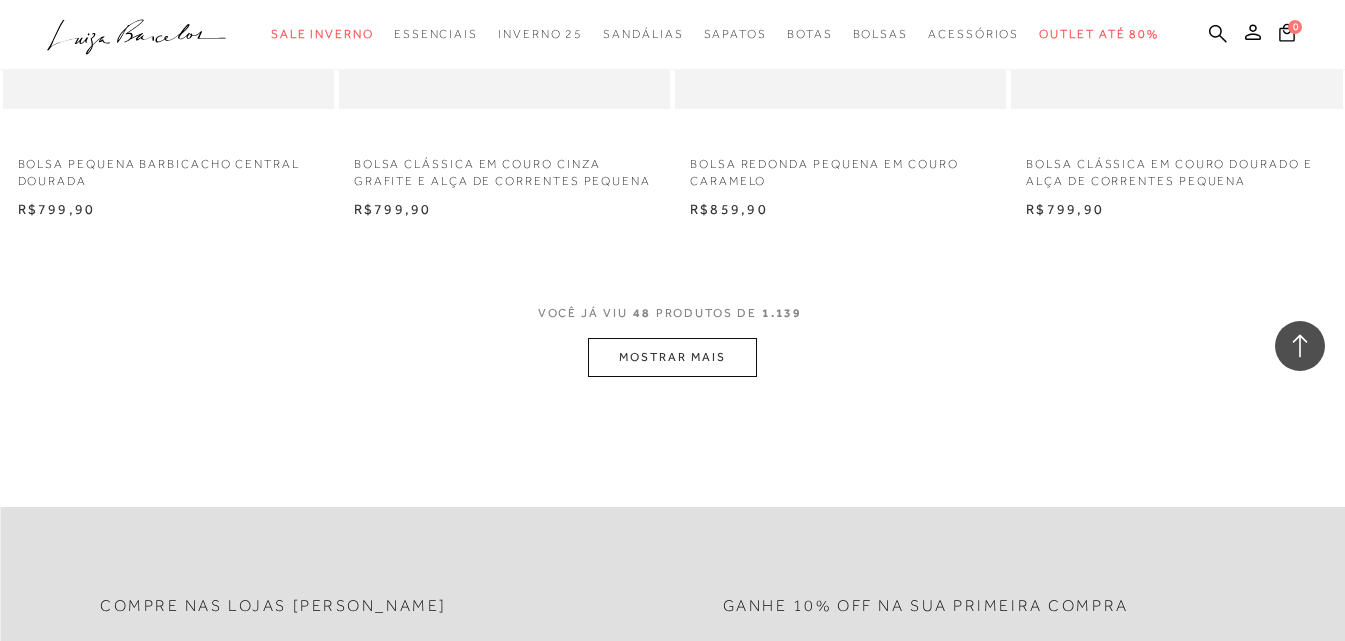 scroll, scrollTop: 7600, scrollLeft: 0, axis: vertical 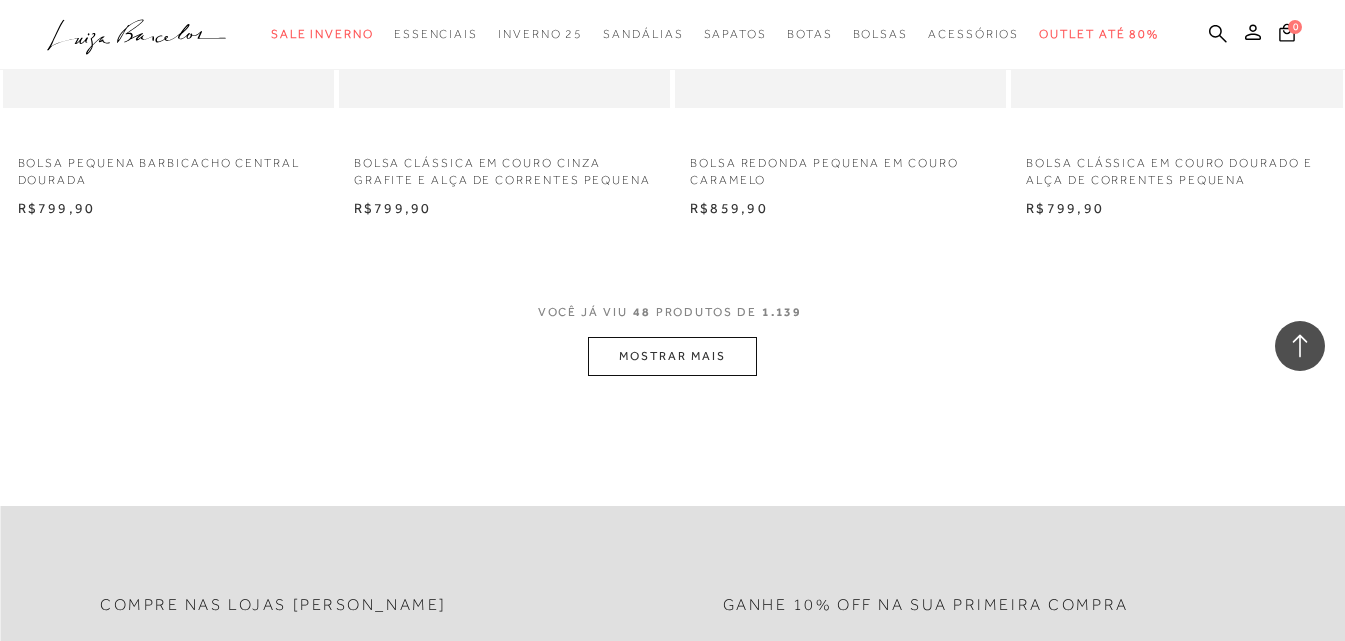 click on "MOSTRAR MAIS" at bounding box center [672, 356] 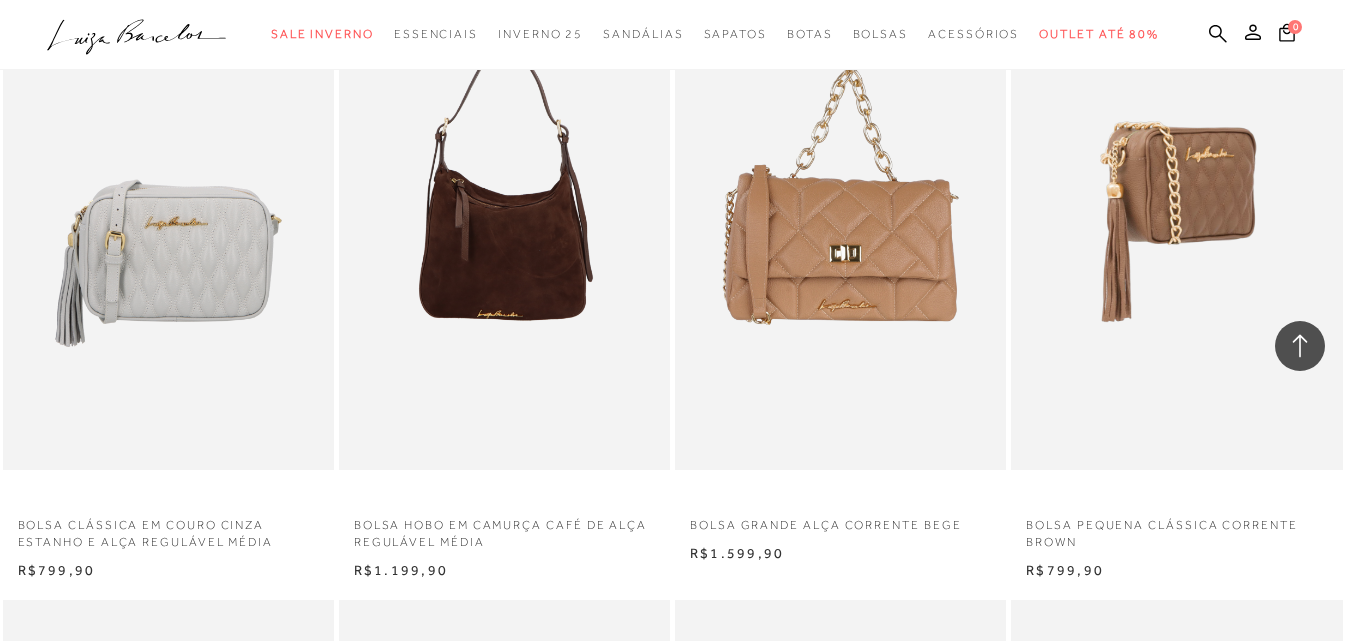 scroll, scrollTop: 7900, scrollLeft: 0, axis: vertical 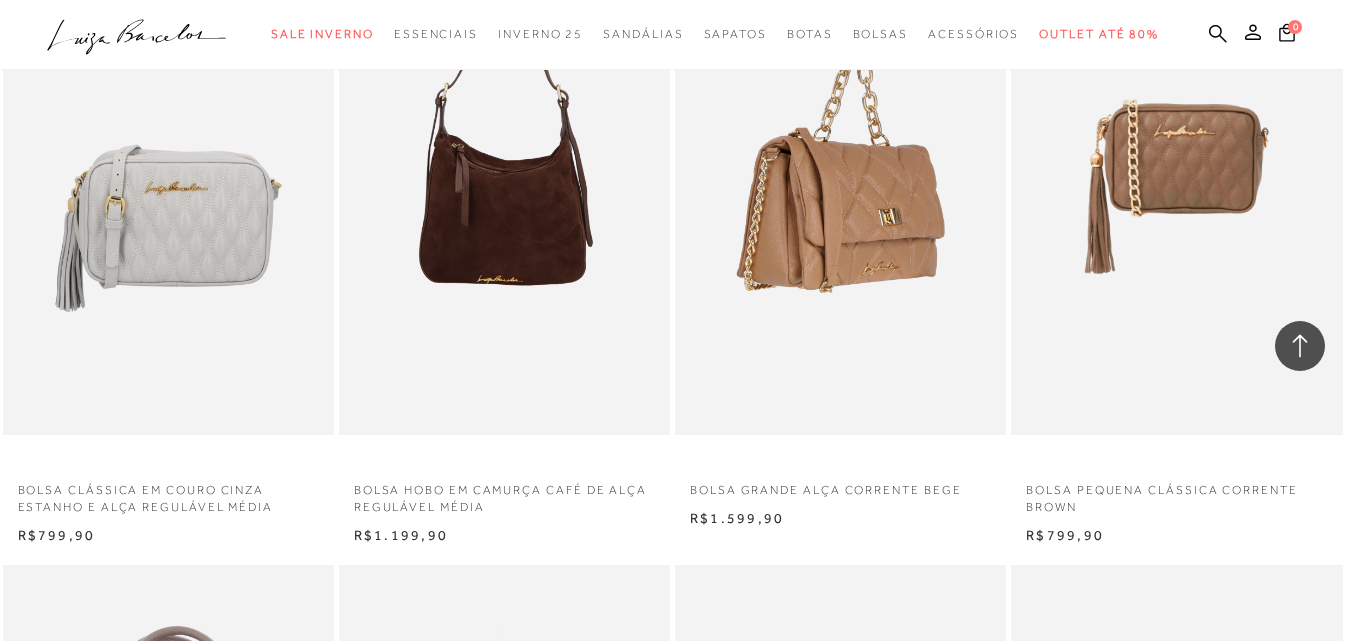 click at bounding box center [841, 186] 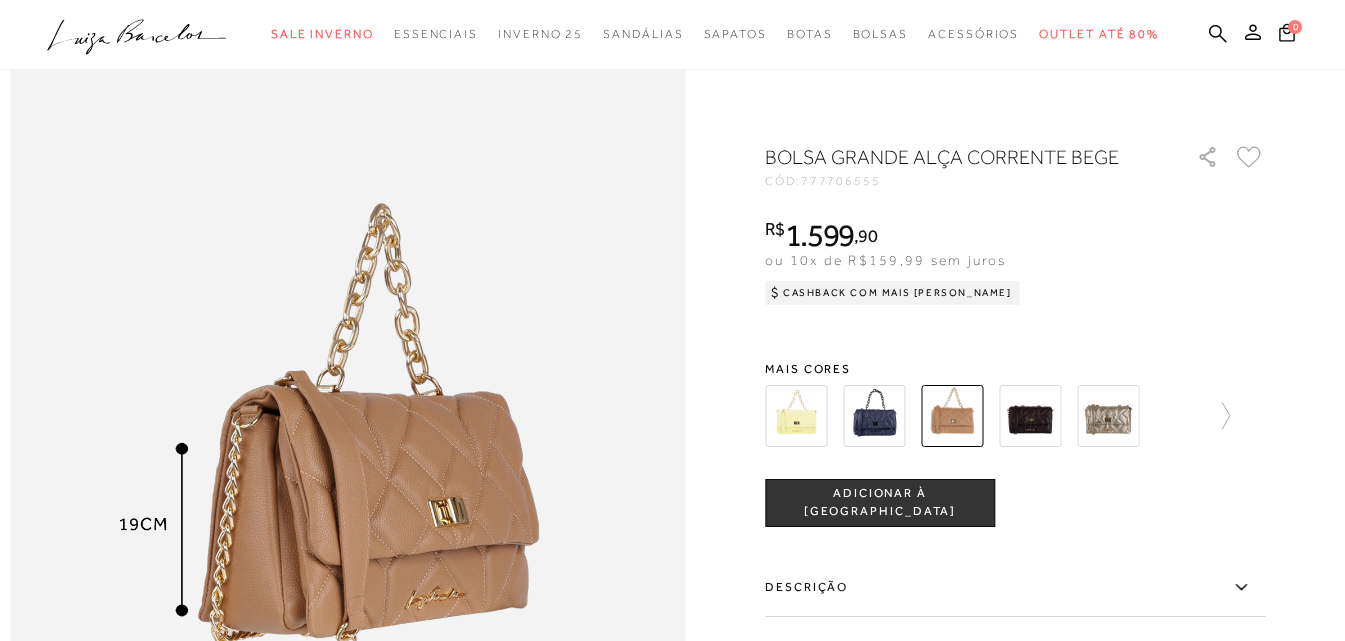 scroll, scrollTop: 1000, scrollLeft: 0, axis: vertical 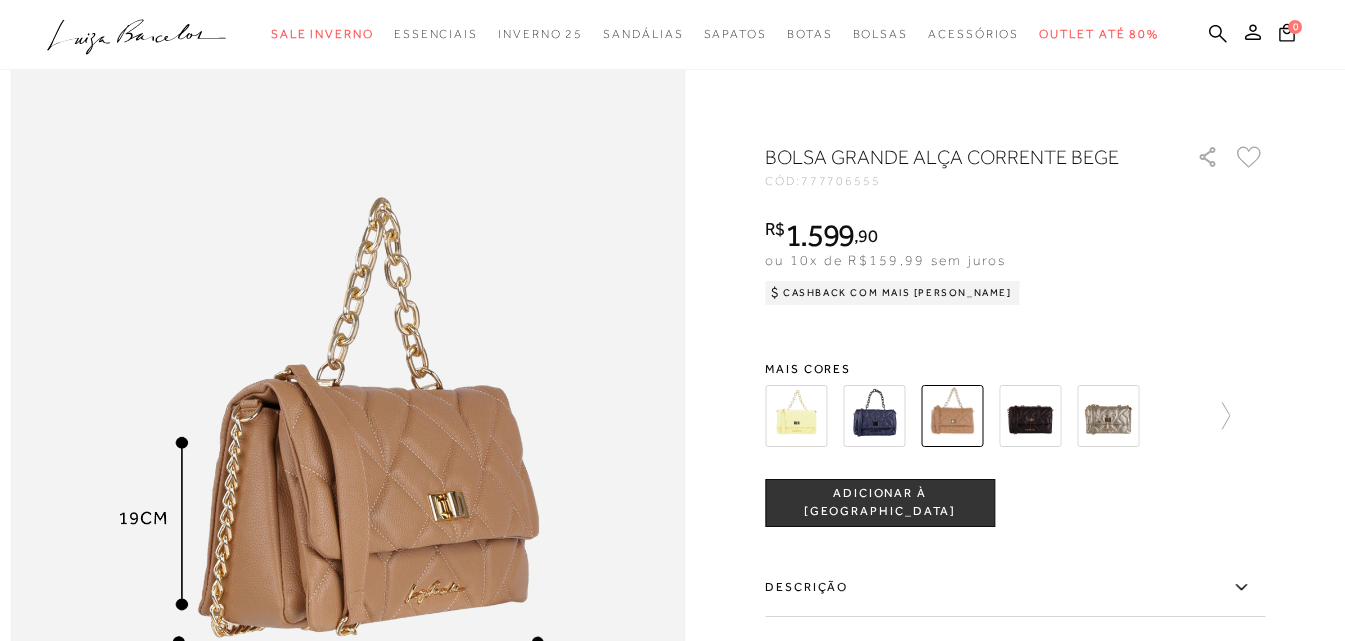 click at bounding box center [1030, 416] 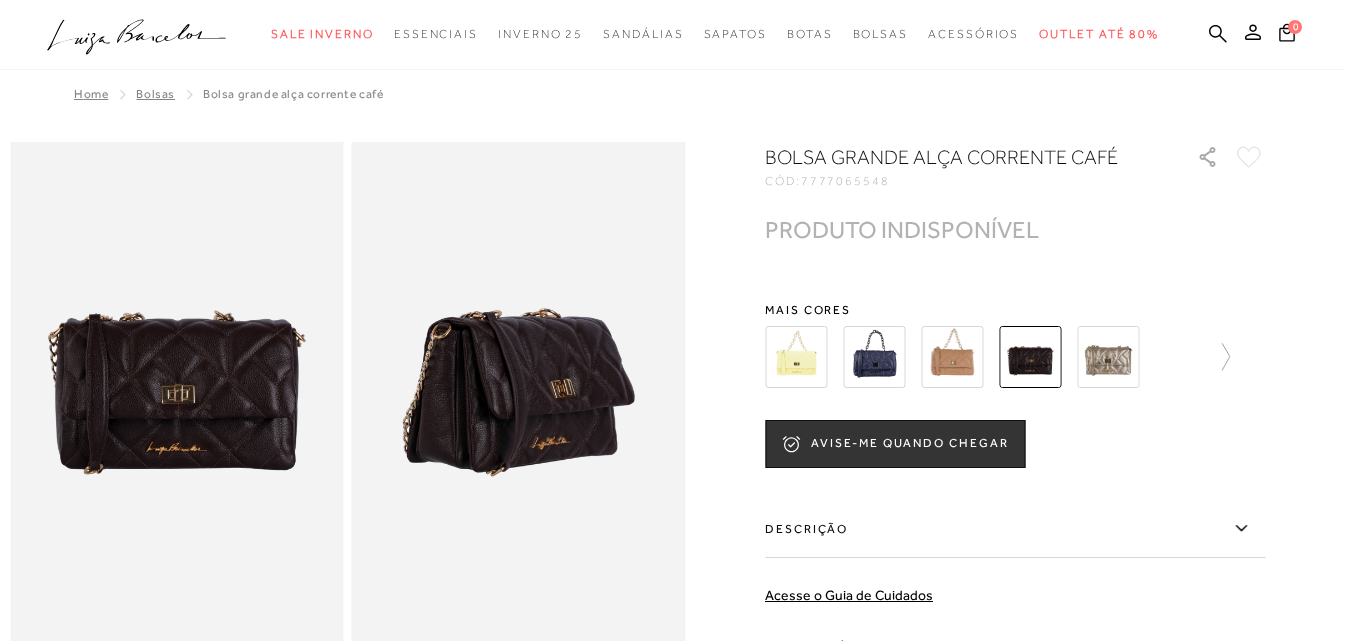 scroll, scrollTop: 0, scrollLeft: 0, axis: both 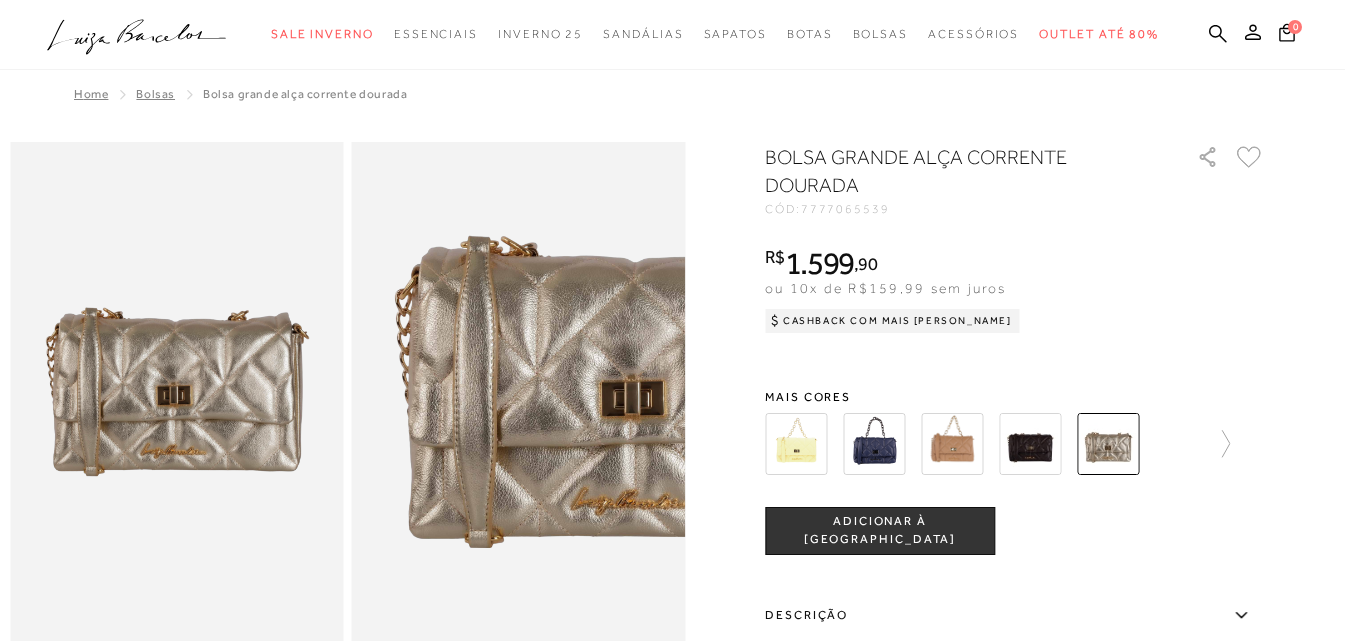 click at bounding box center [1030, 444] 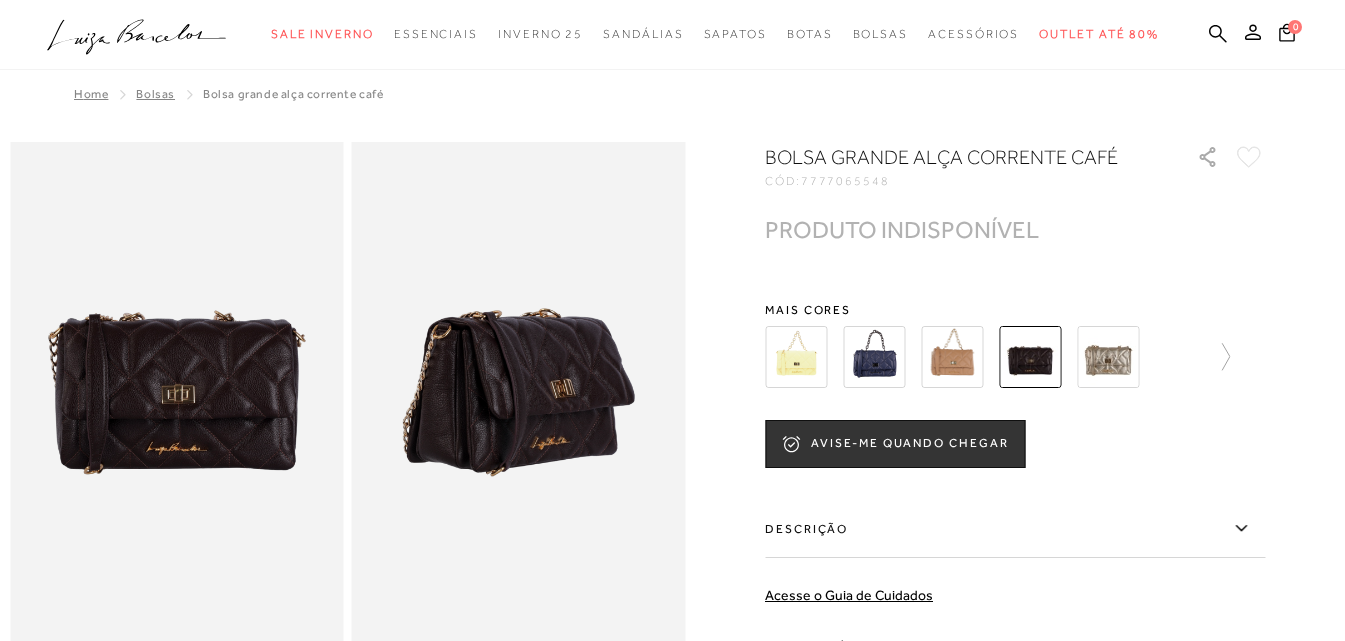 click at bounding box center [952, 357] 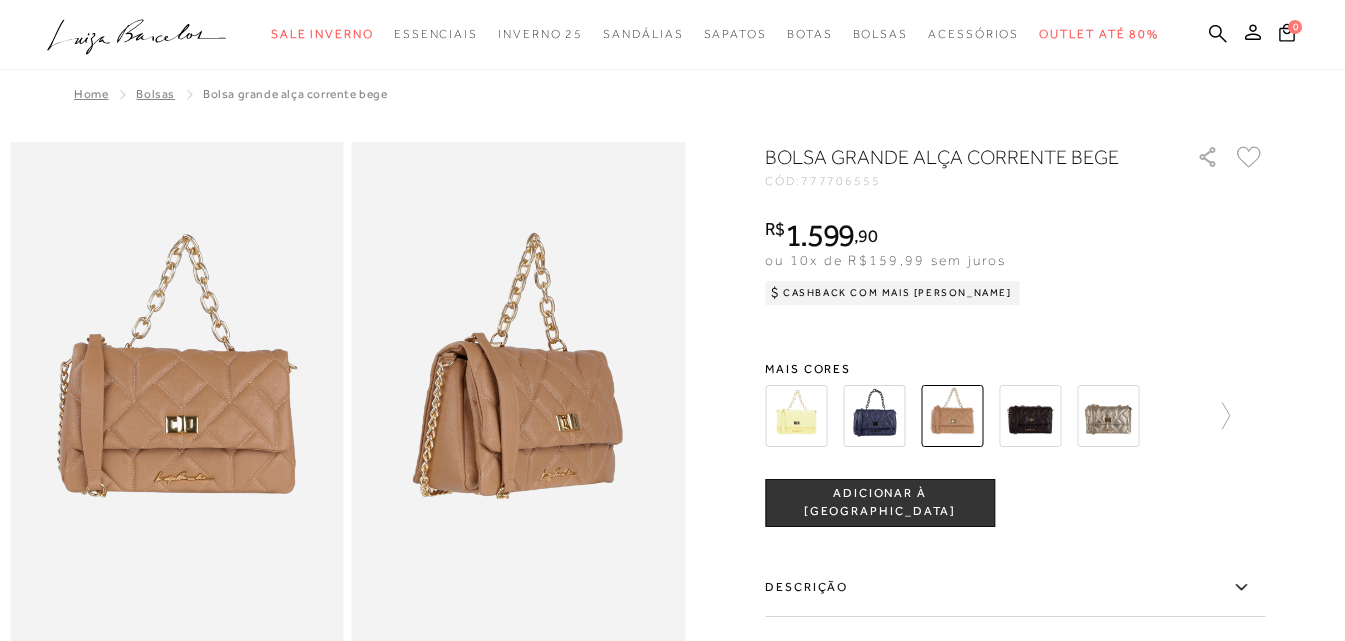 click at bounding box center [1030, 416] 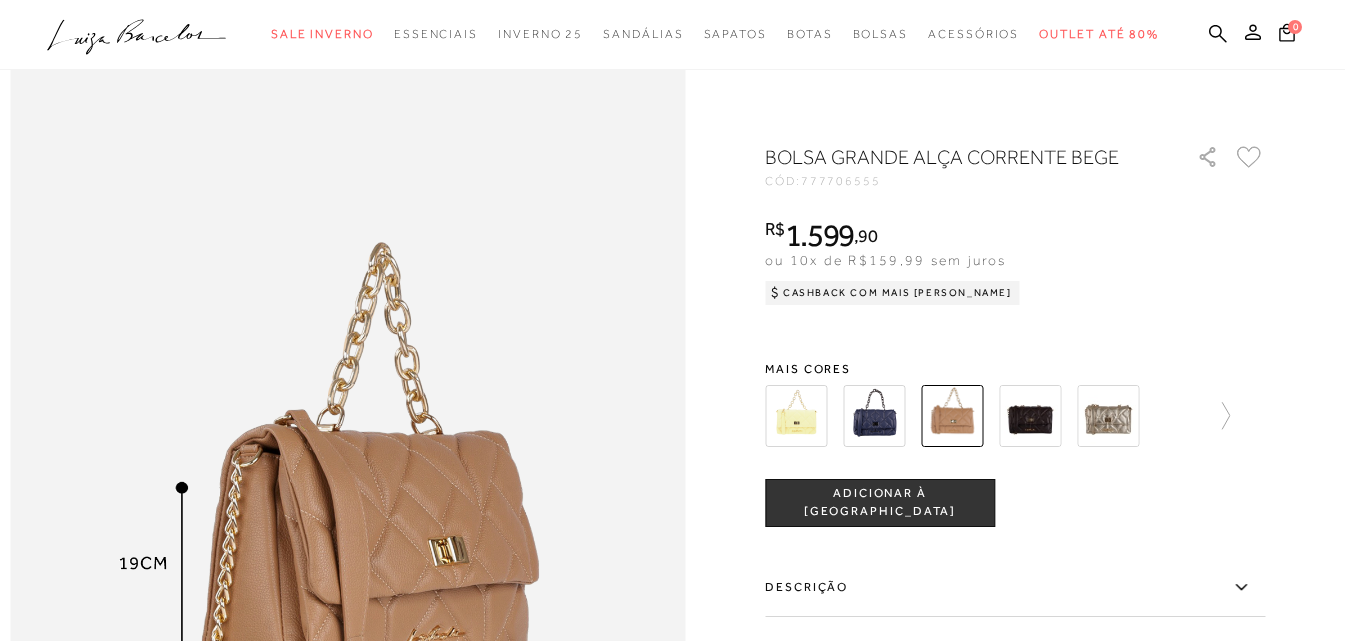 scroll, scrollTop: 0, scrollLeft: 0, axis: both 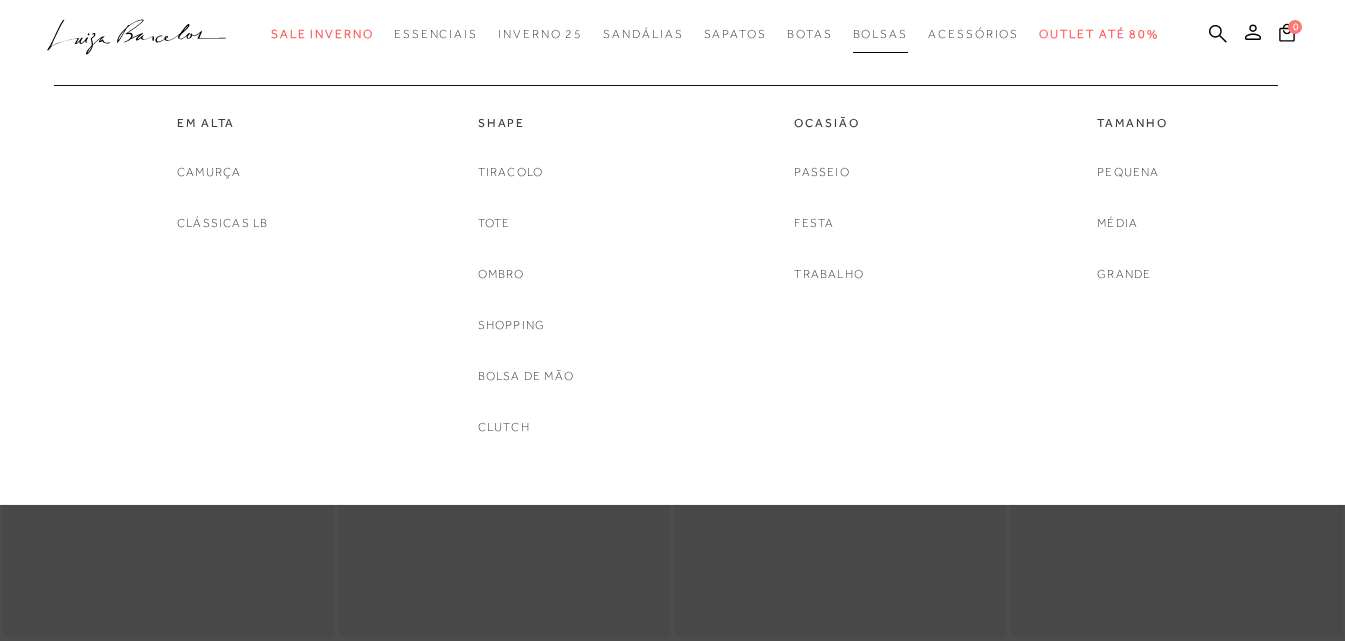 click on "Bolsas" at bounding box center [881, 34] 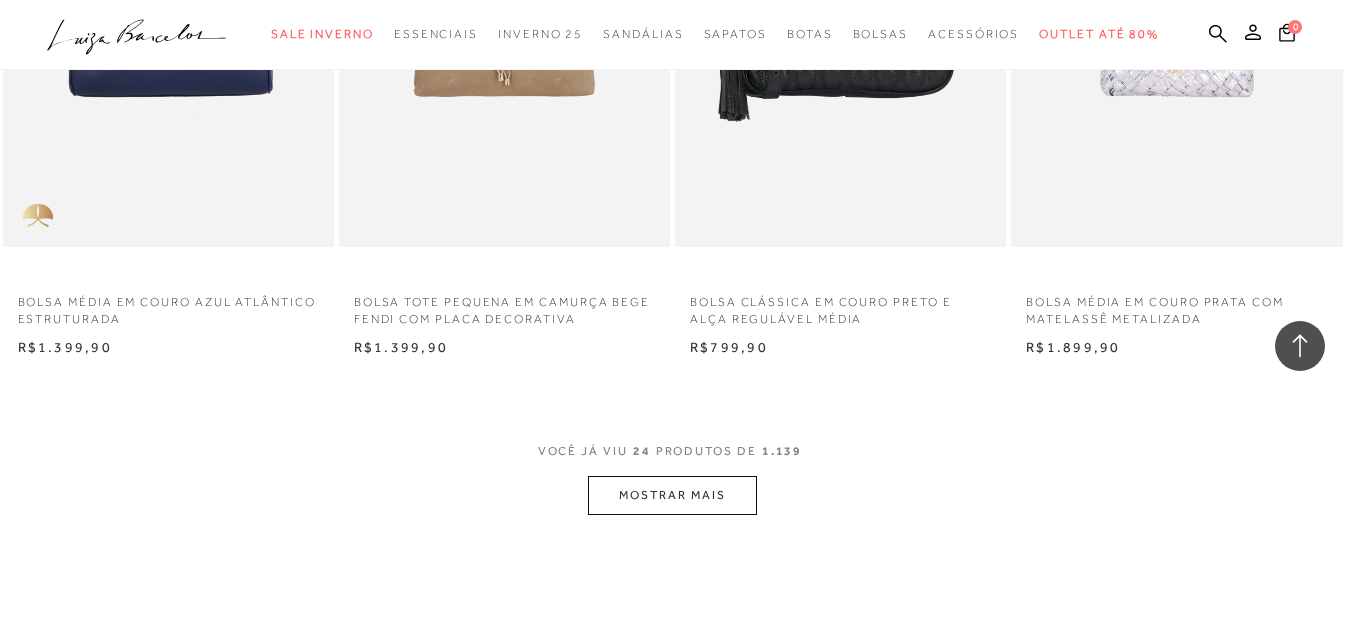 scroll, scrollTop: 3800, scrollLeft: 0, axis: vertical 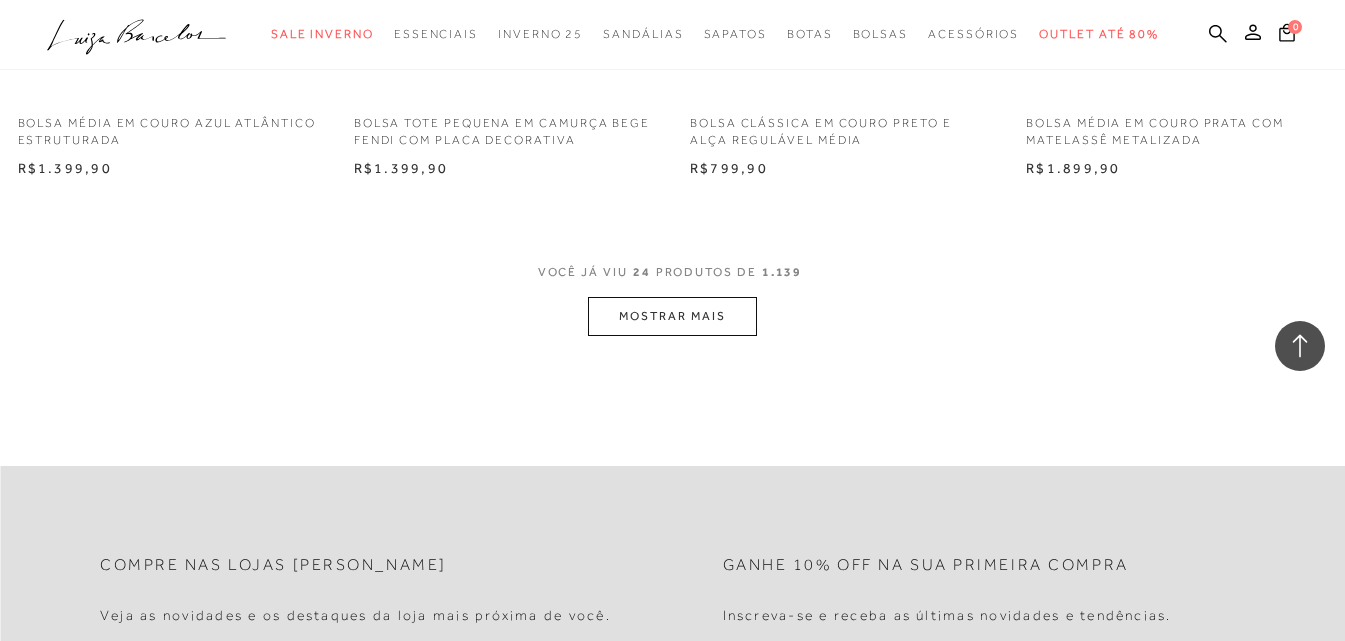 click on "MOSTRAR MAIS" at bounding box center [672, 316] 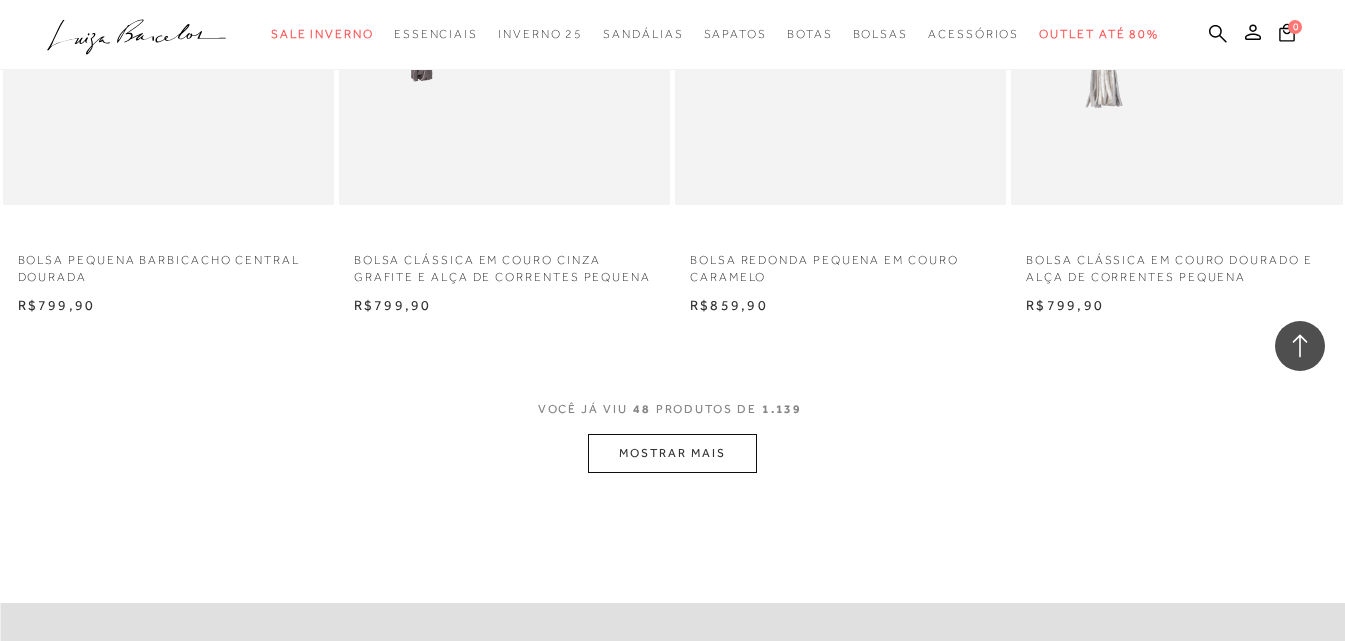 scroll, scrollTop: 7700, scrollLeft: 0, axis: vertical 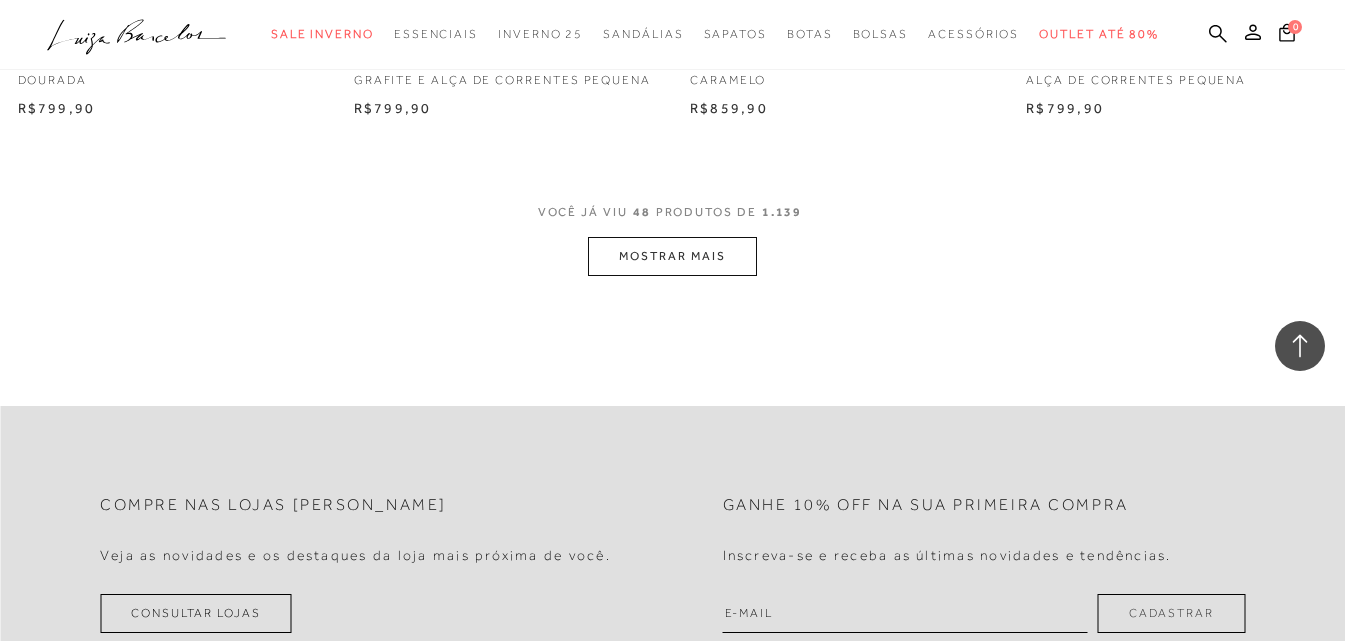 click on "MOSTRAR MAIS" at bounding box center (672, 256) 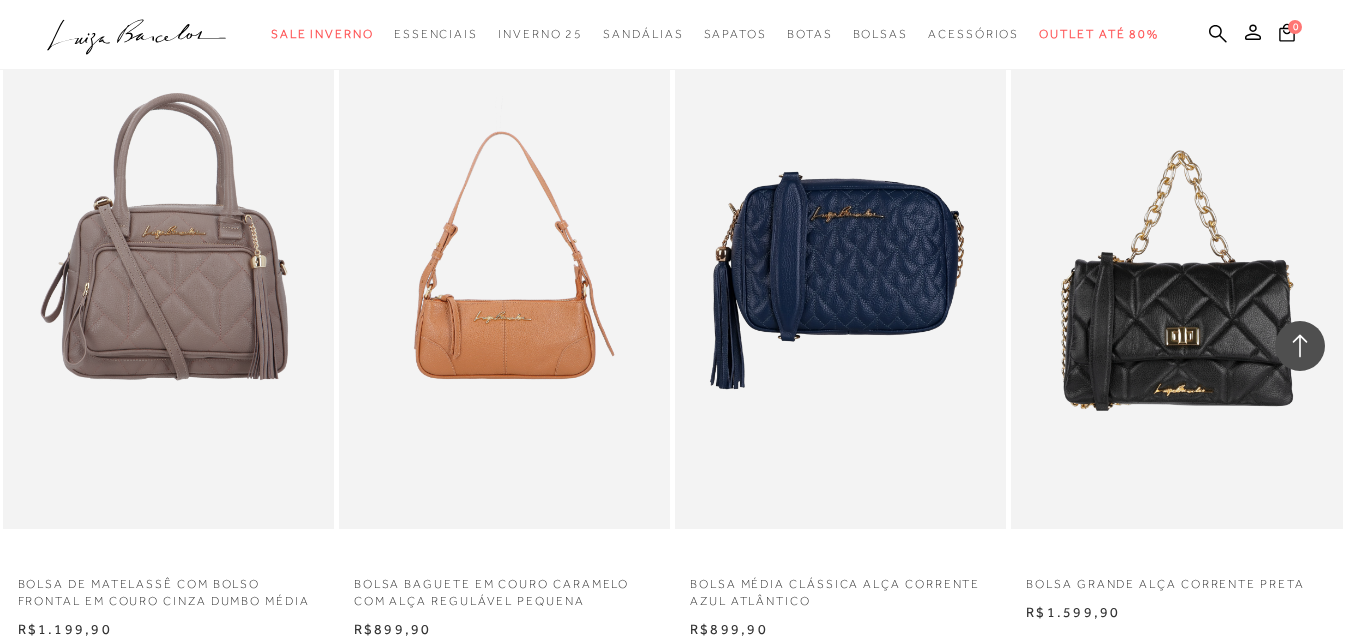 scroll, scrollTop: 8600, scrollLeft: 0, axis: vertical 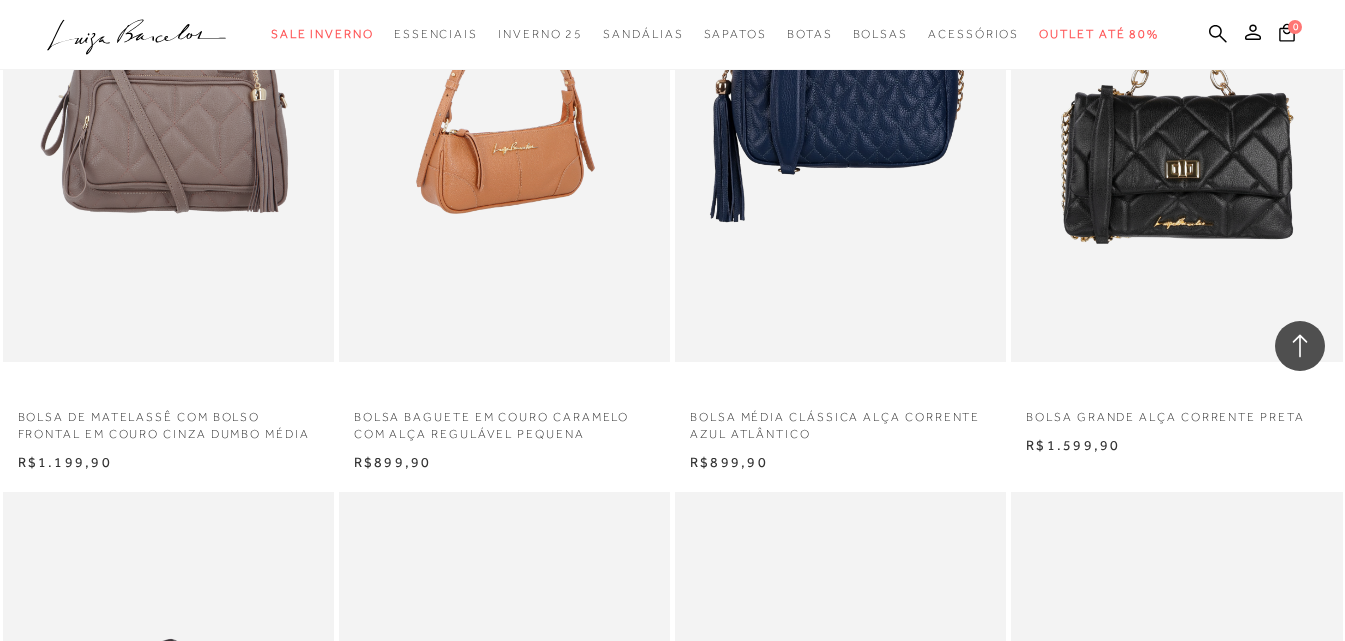 click at bounding box center [505, 113] 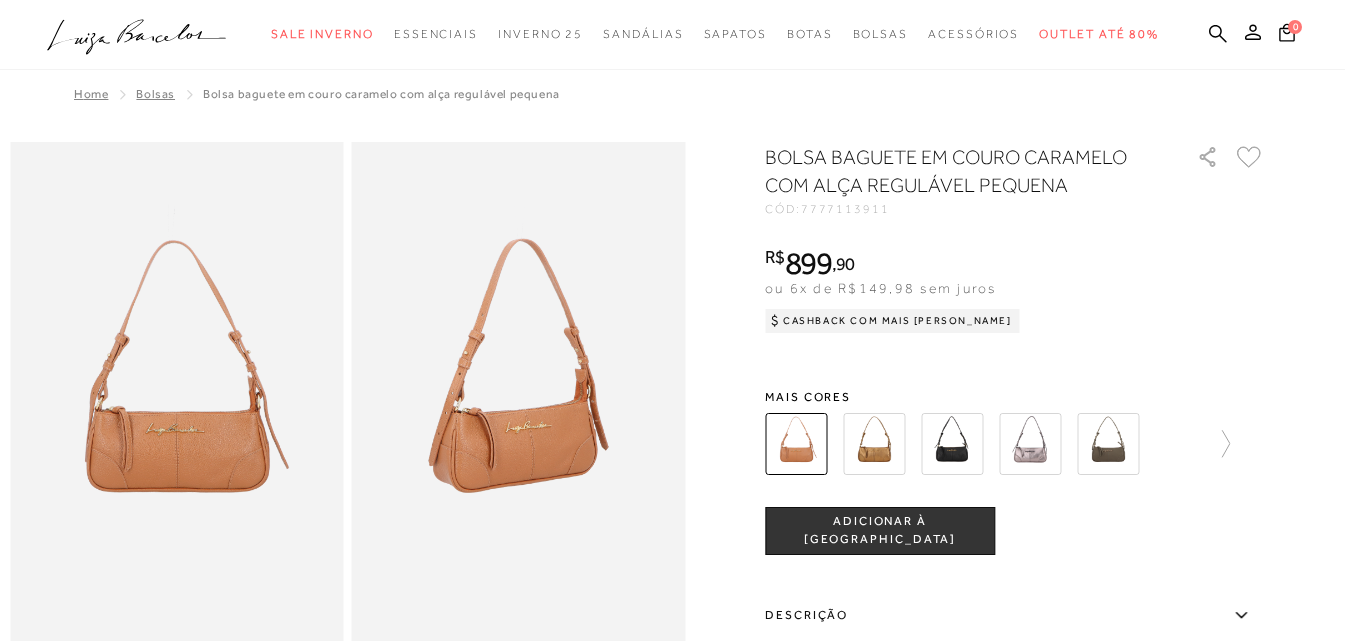 scroll, scrollTop: 0, scrollLeft: 0, axis: both 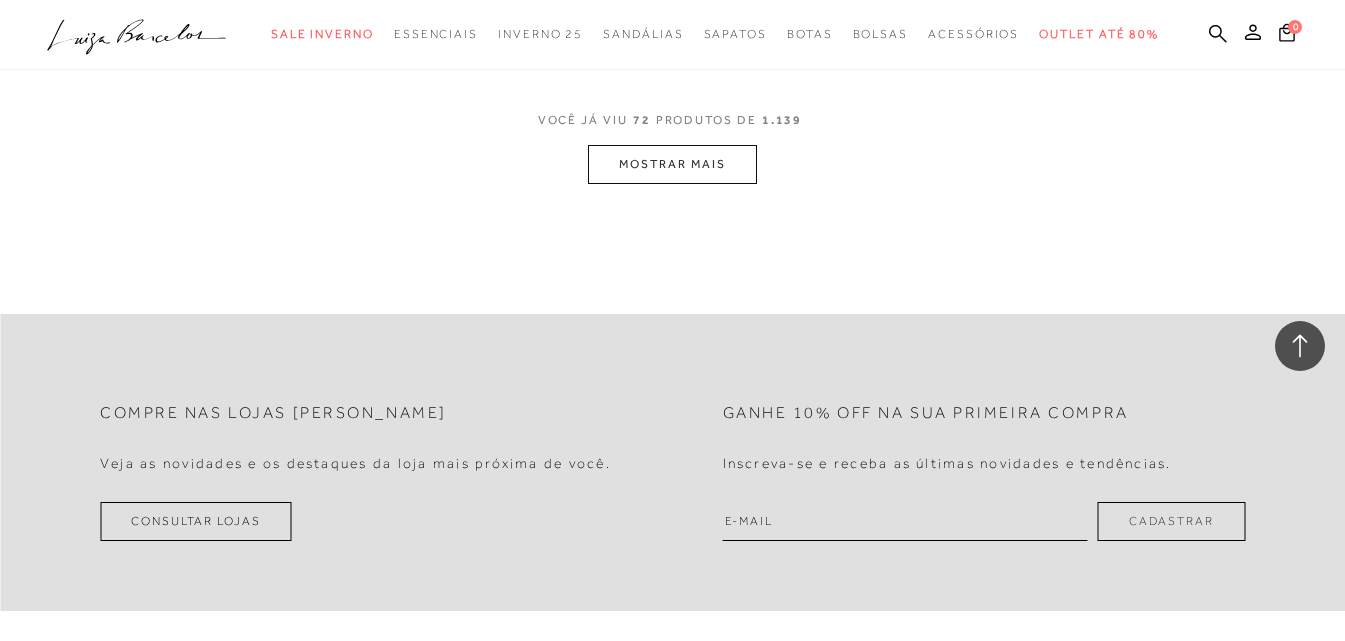 click on "MOSTRAR MAIS" at bounding box center (672, 164) 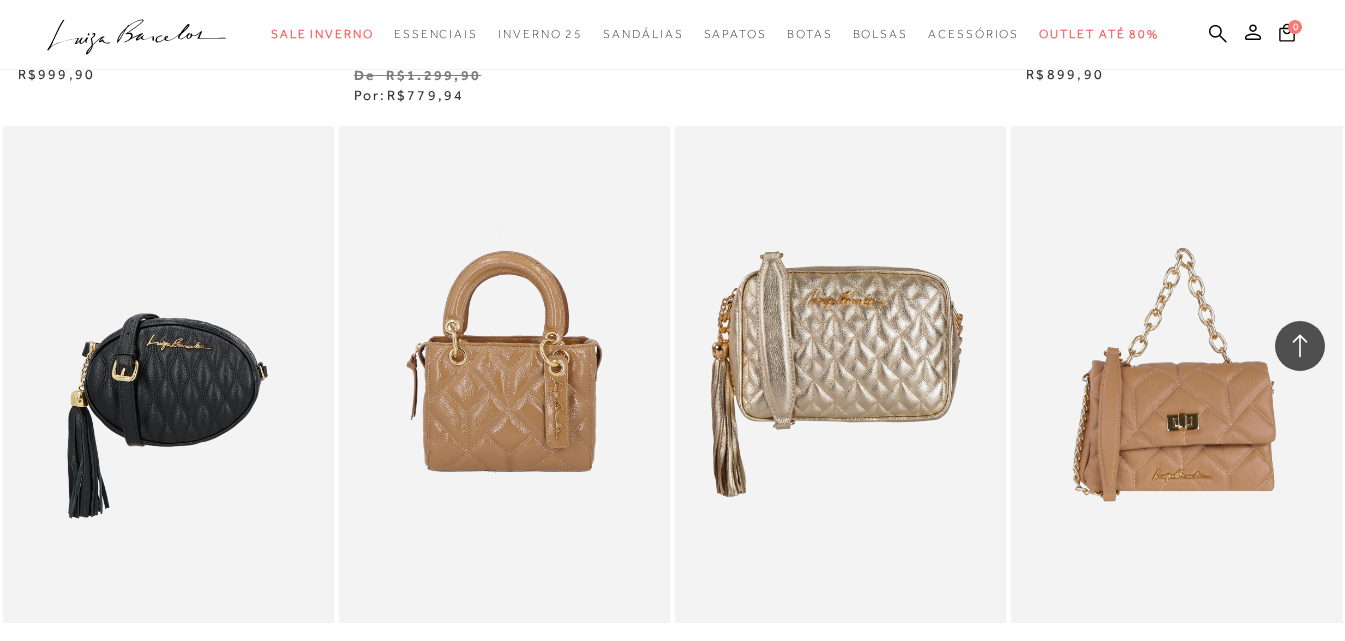scroll, scrollTop: 12226, scrollLeft: 0, axis: vertical 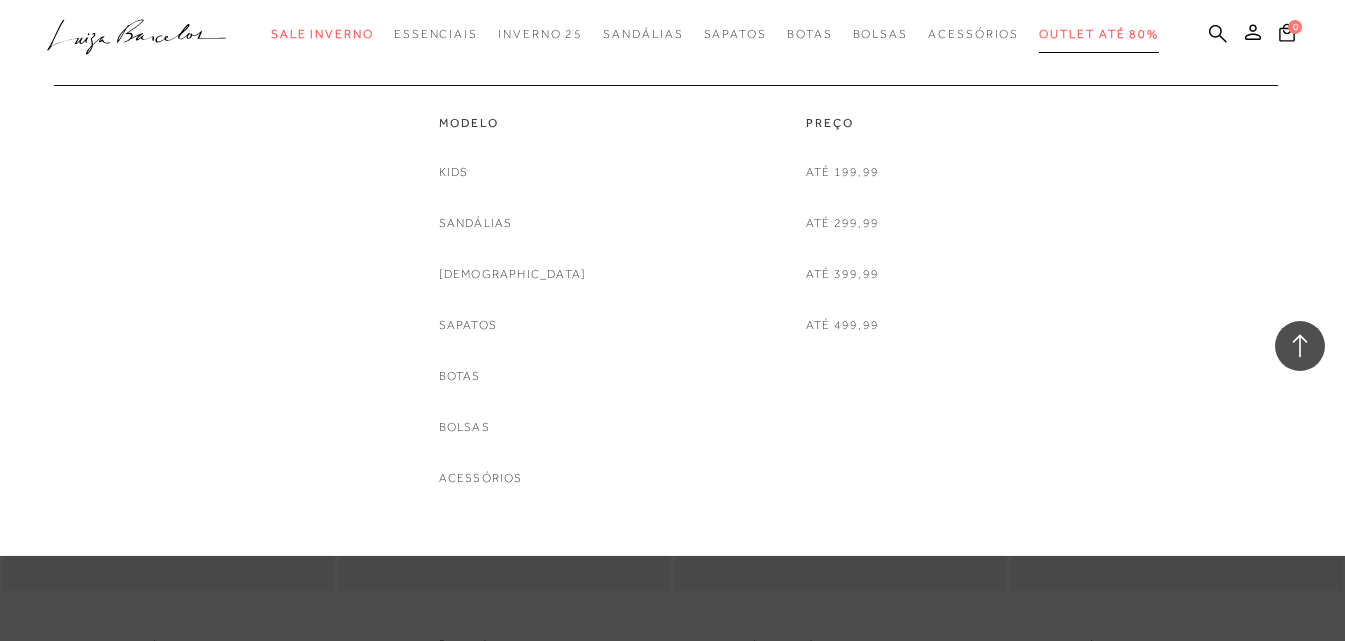 click on "Outlet até 80%" at bounding box center [1099, 34] 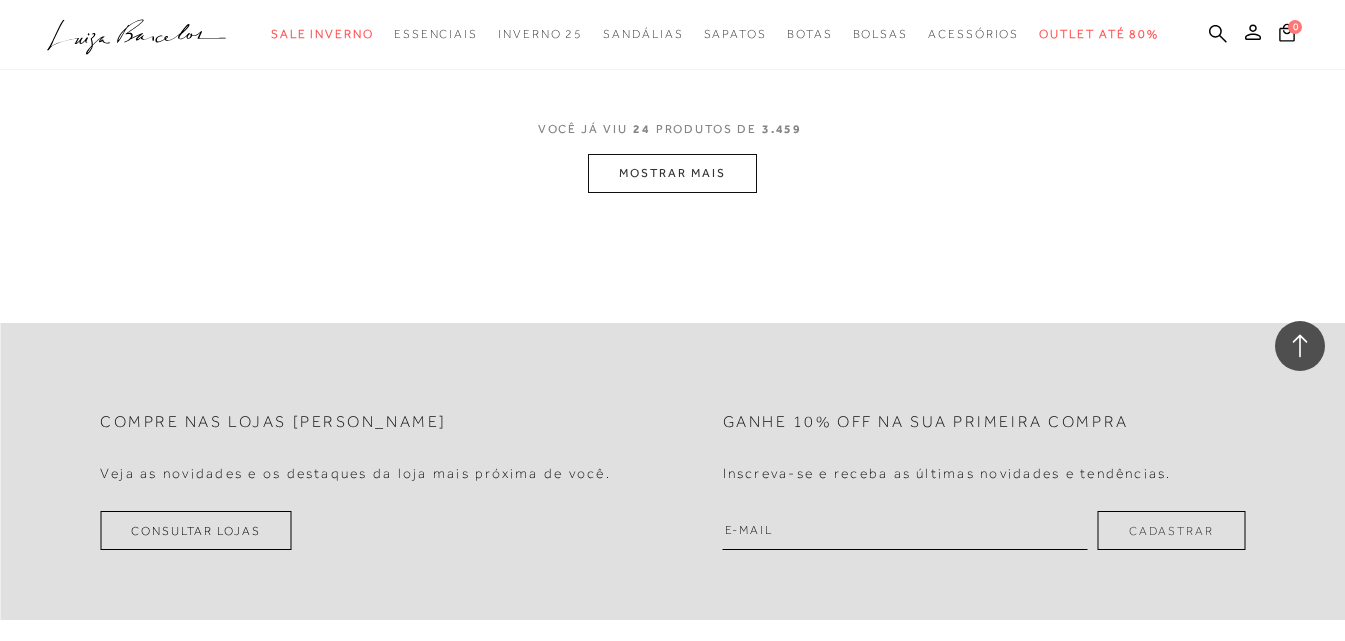 scroll, scrollTop: 4000, scrollLeft: 0, axis: vertical 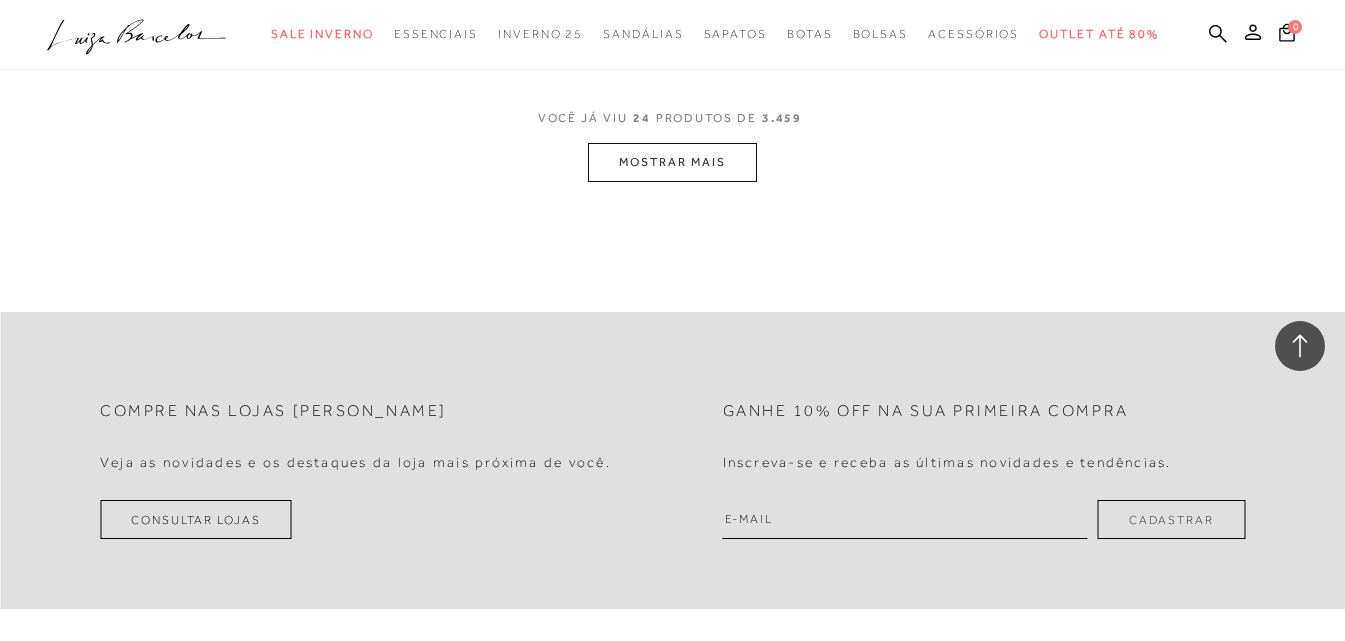 click on "MOSTRAR MAIS" at bounding box center [672, 162] 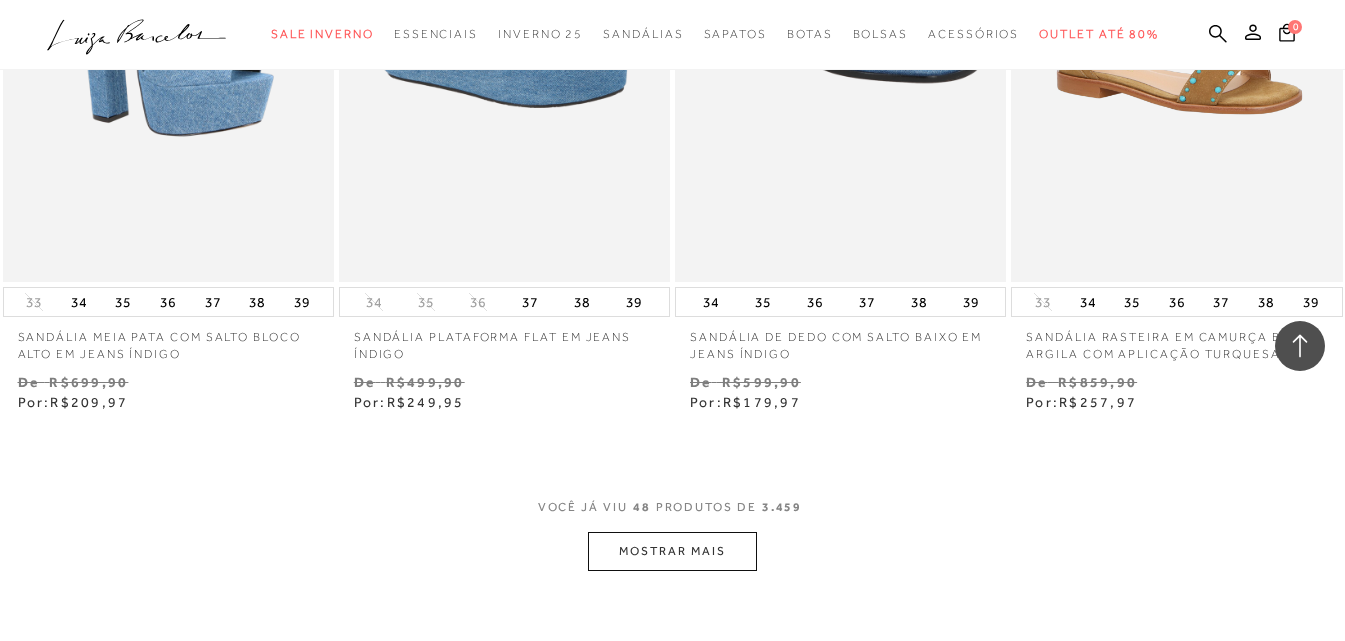scroll, scrollTop: 7700, scrollLeft: 0, axis: vertical 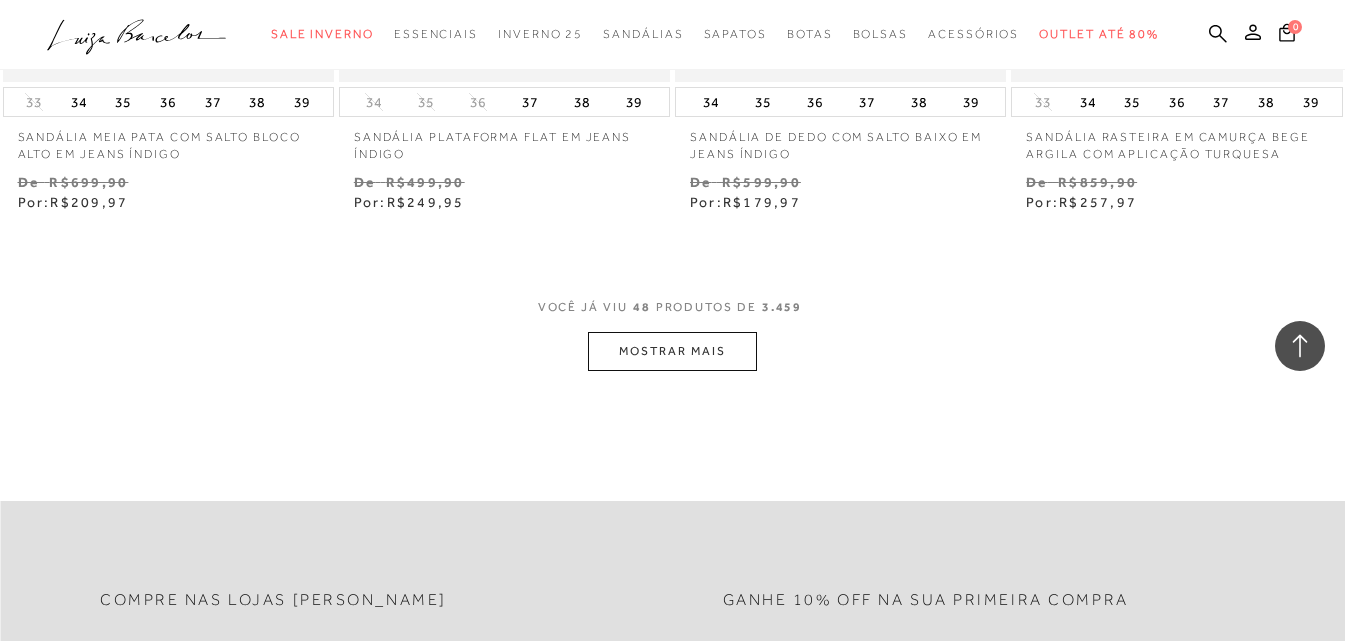 click on "MOSTRAR MAIS" at bounding box center [672, 351] 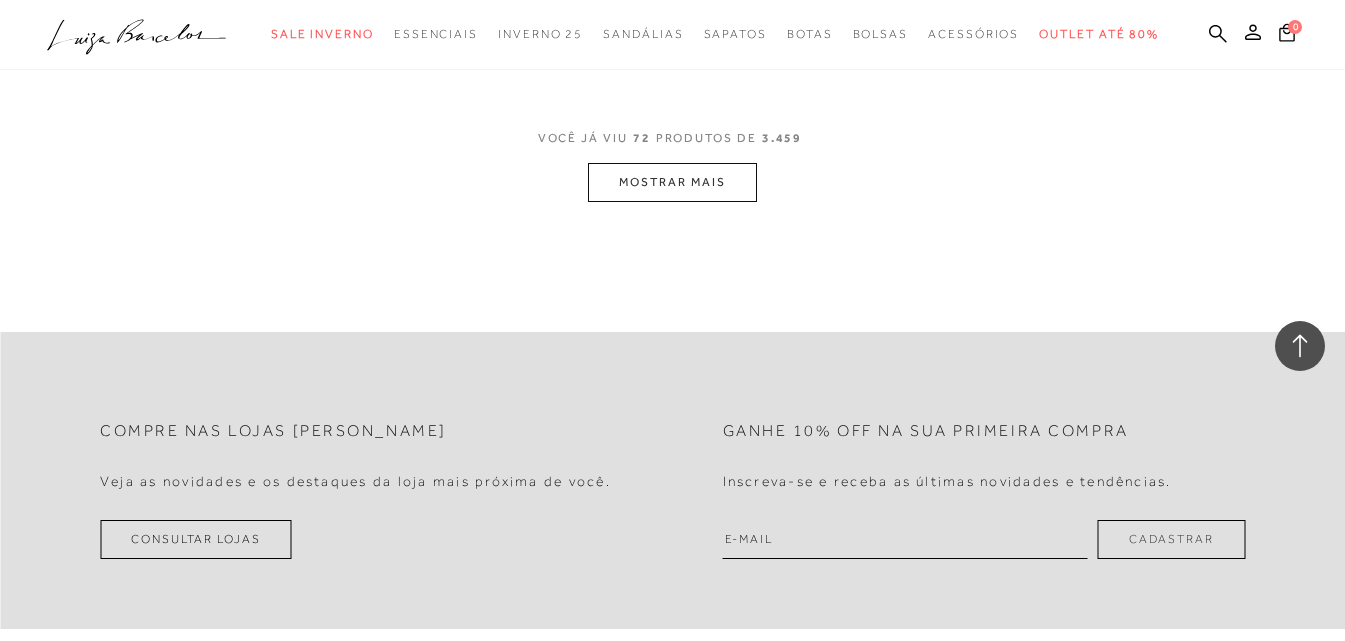 scroll, scrollTop: 11800, scrollLeft: 0, axis: vertical 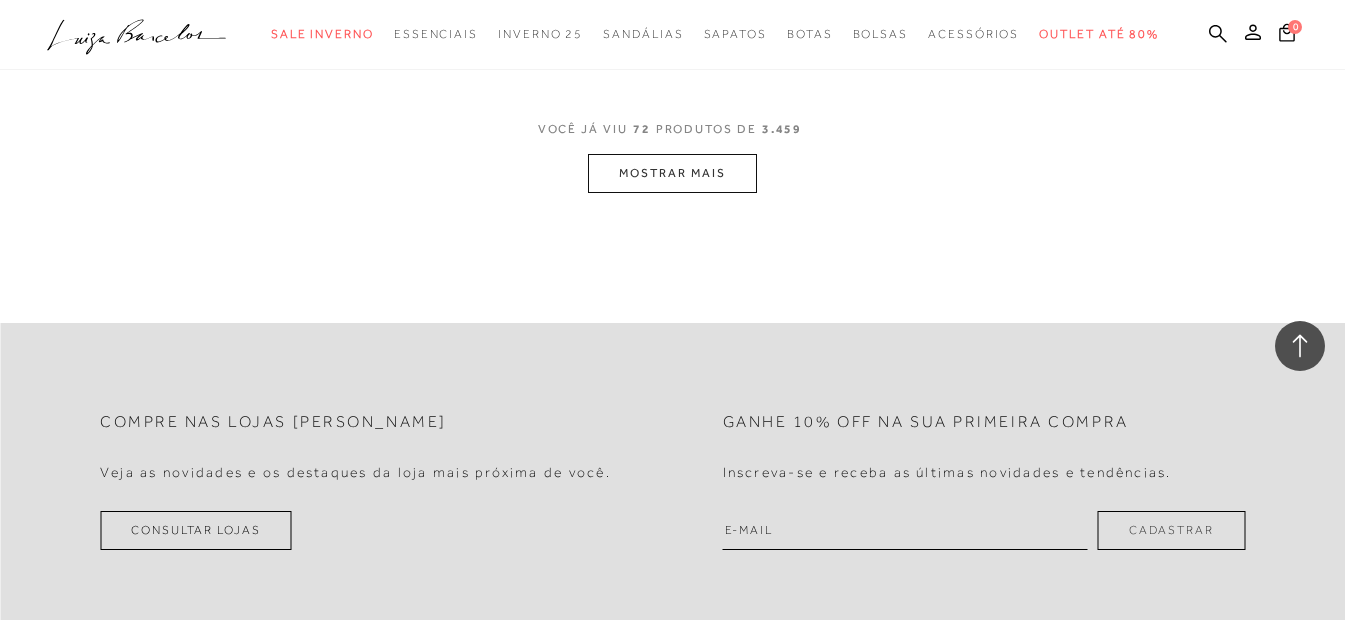 click on "MOSTRAR MAIS" at bounding box center (672, 173) 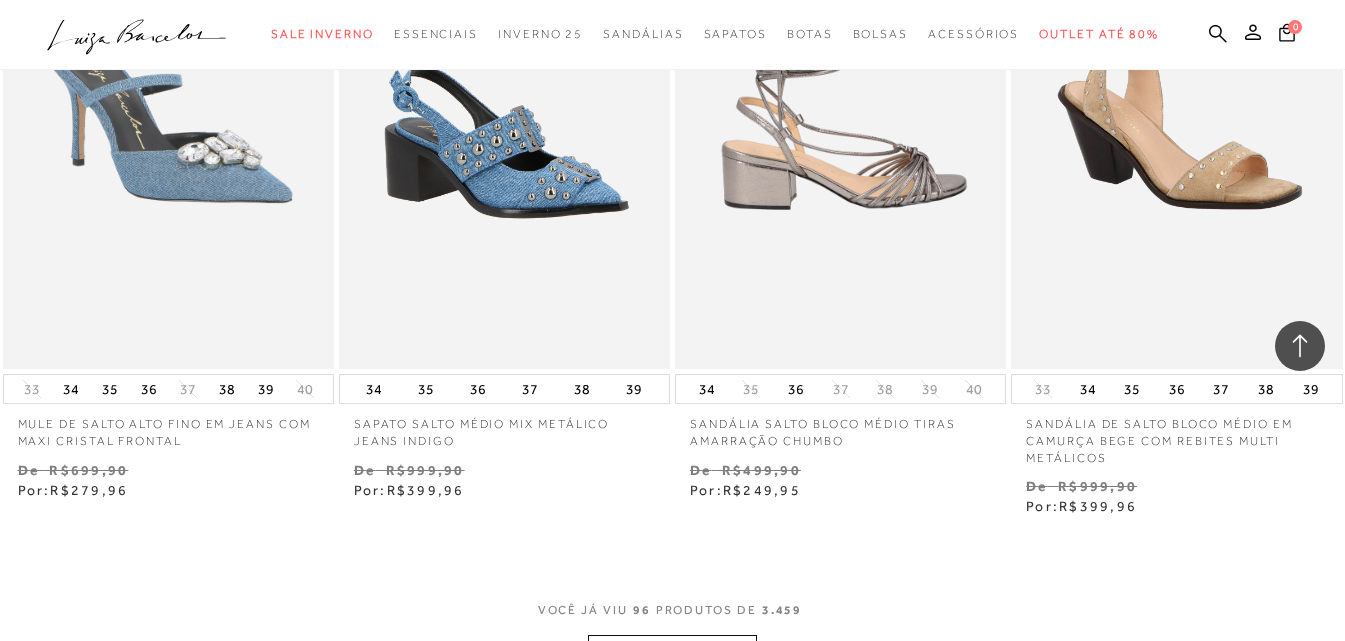 scroll, scrollTop: 15500, scrollLeft: 0, axis: vertical 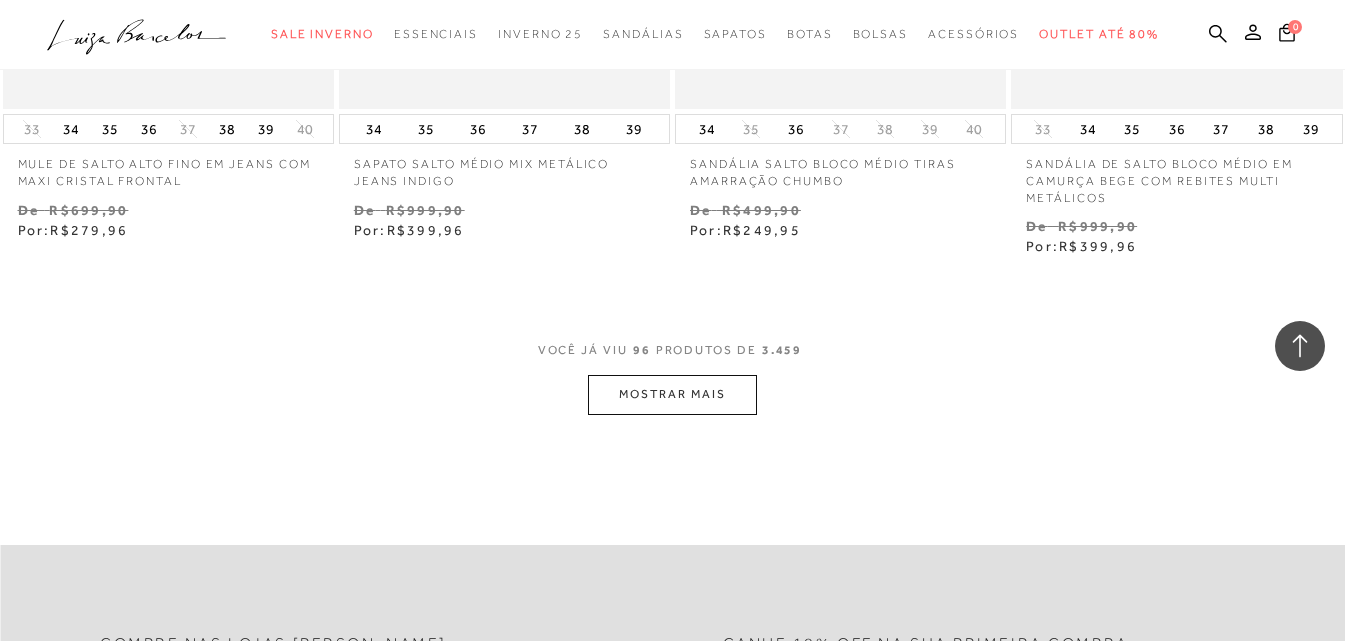 click on "Venda
De
R$499,90
Por:
R$249,95" at bounding box center [840, 220] 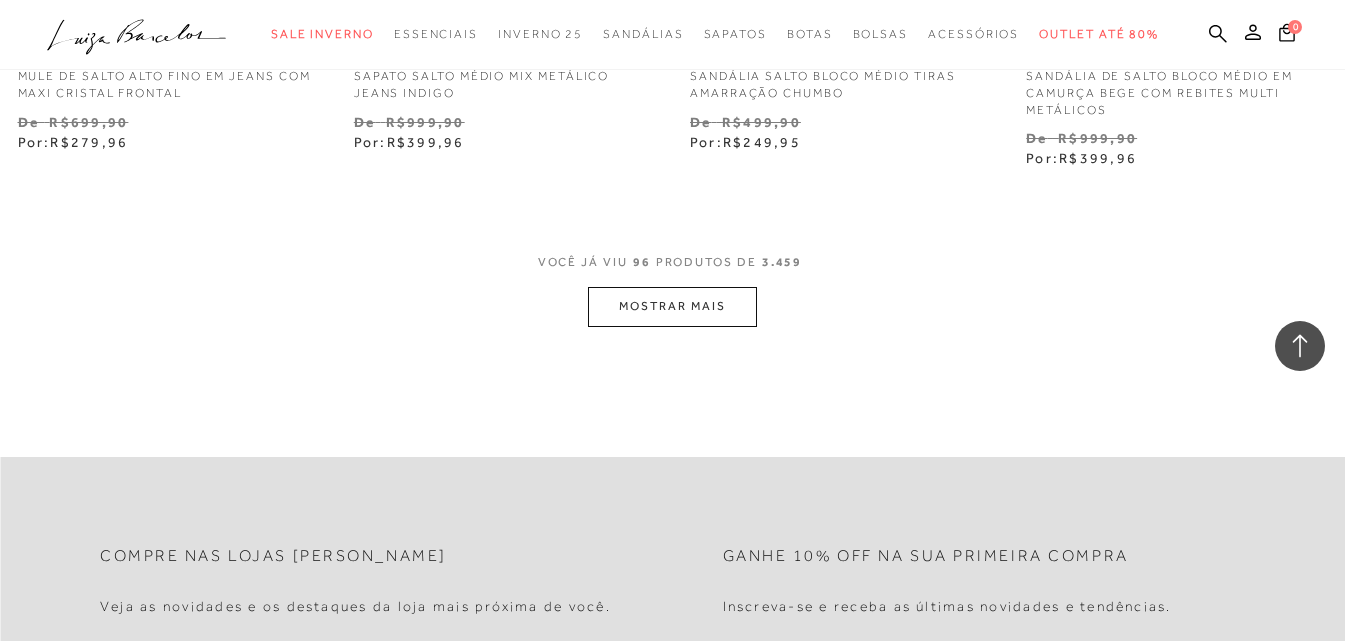scroll, scrollTop: 15600, scrollLeft: 0, axis: vertical 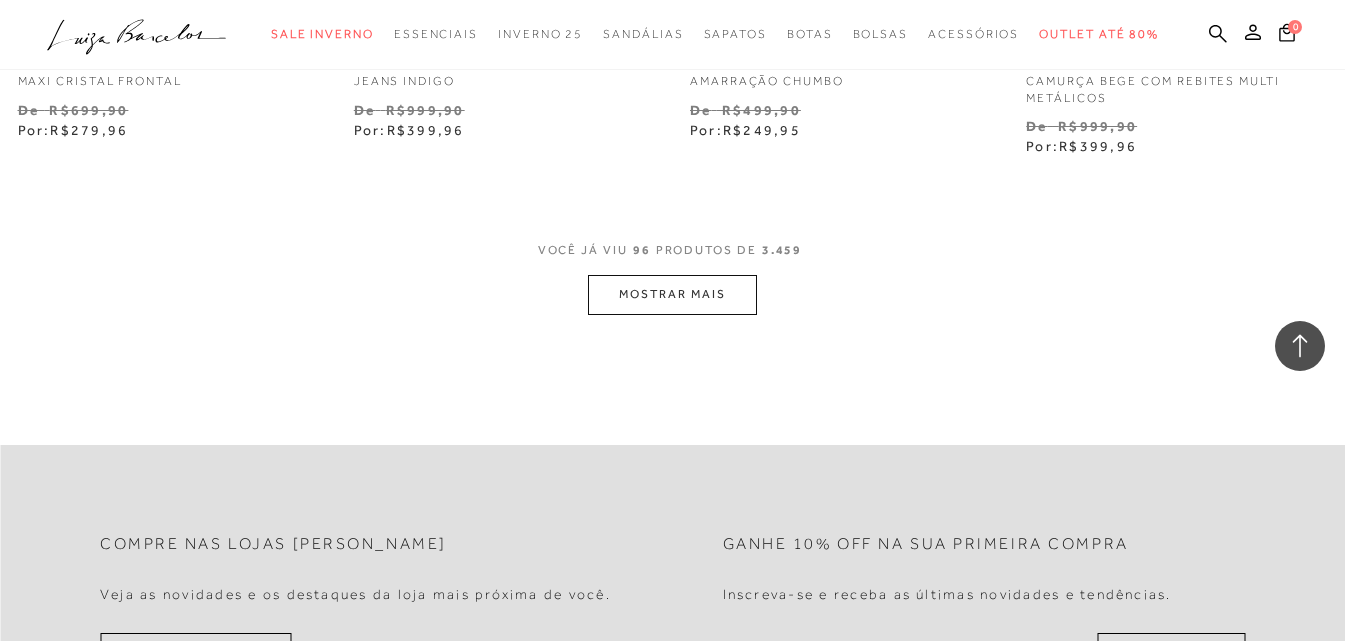click on "MOSTRAR MAIS" at bounding box center (672, 294) 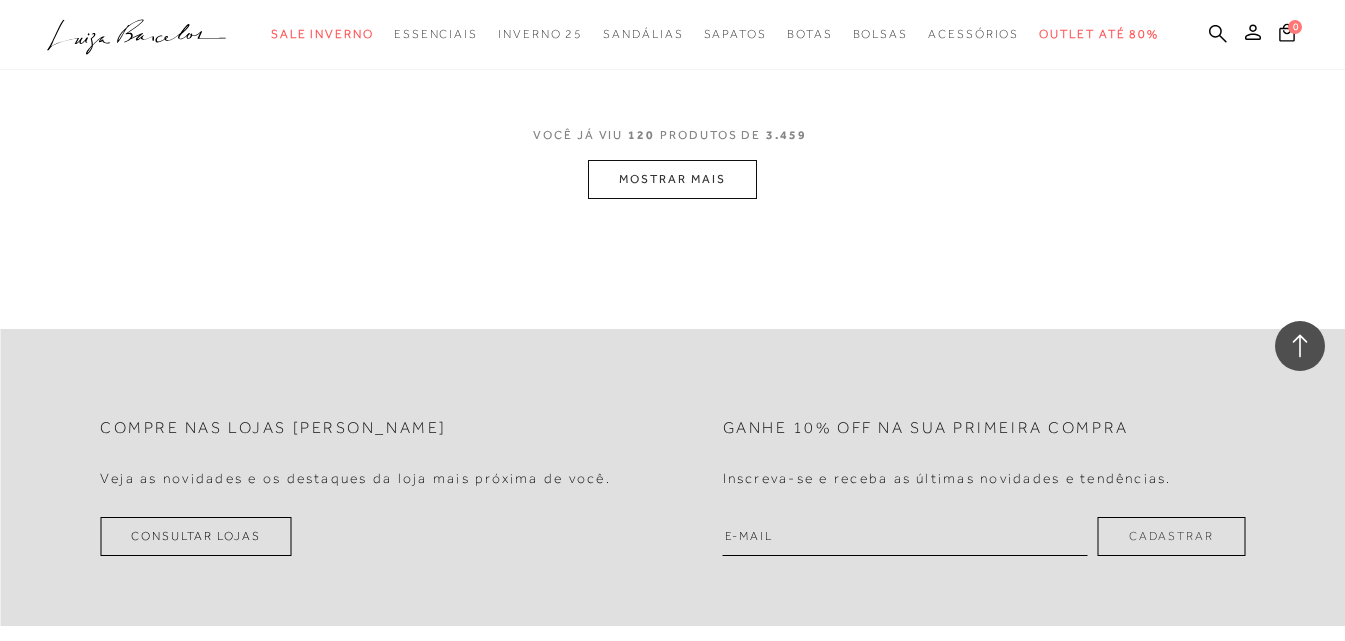 scroll, scrollTop: 19500, scrollLeft: 0, axis: vertical 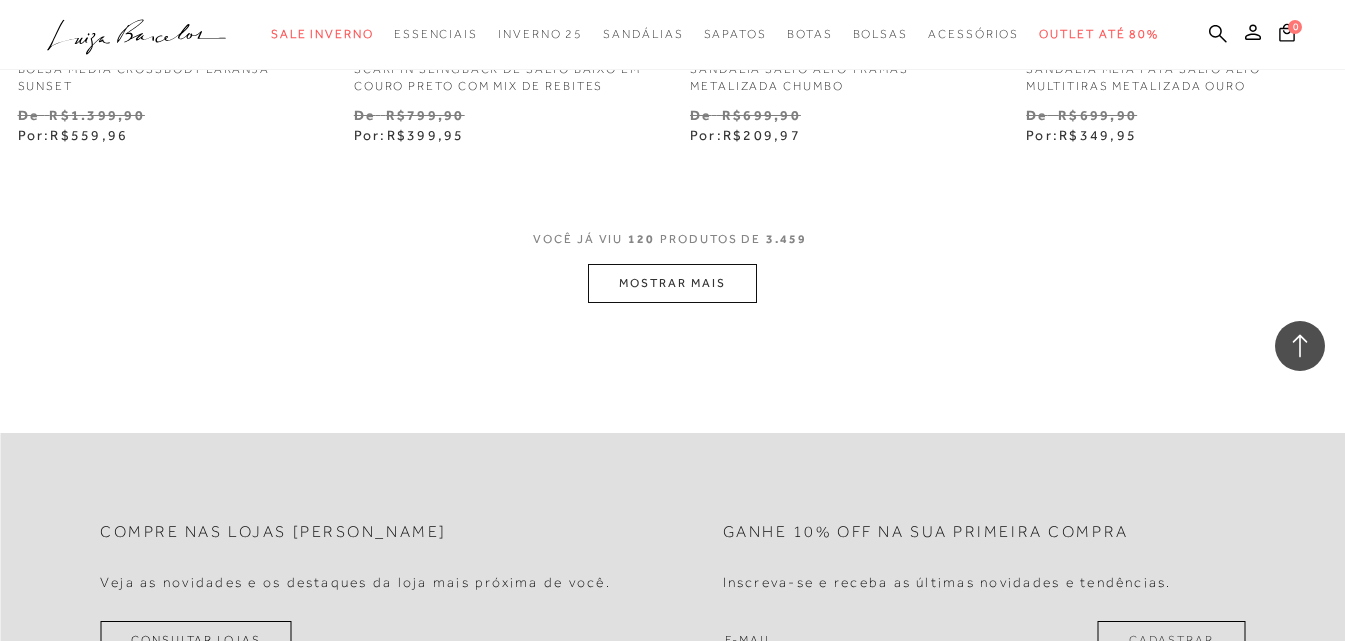 click on "MOSTRAR MAIS" at bounding box center [672, 283] 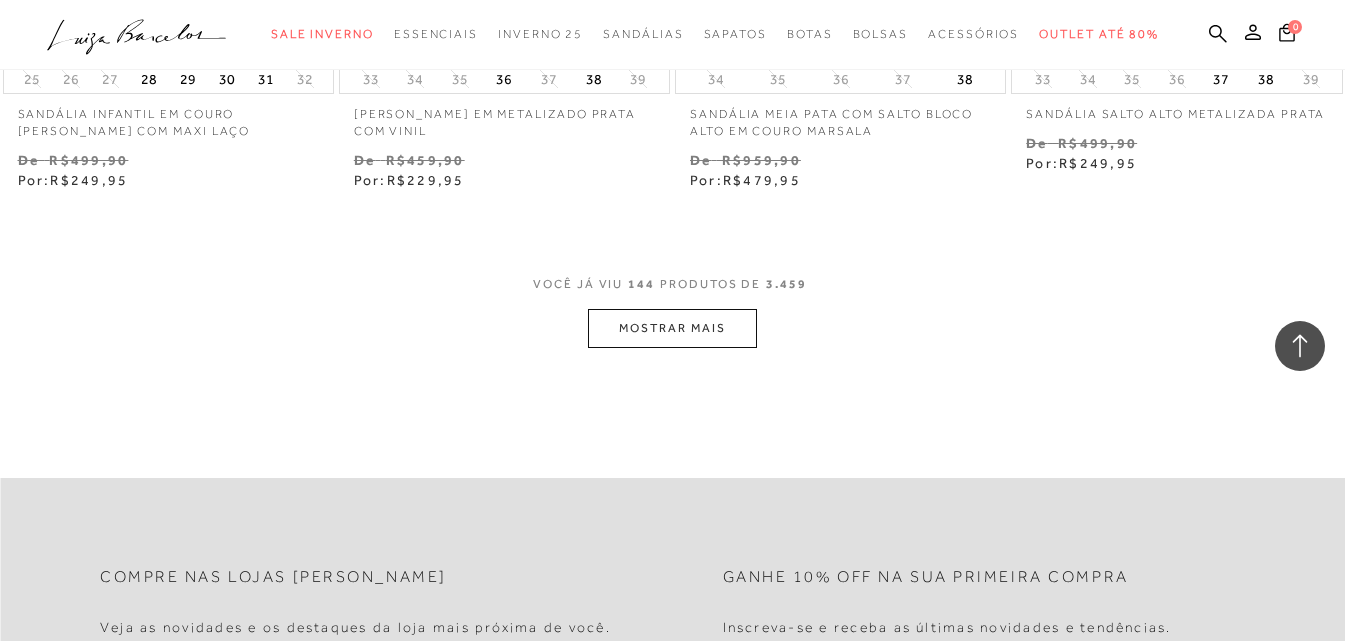 scroll, scrollTop: 23400, scrollLeft: 0, axis: vertical 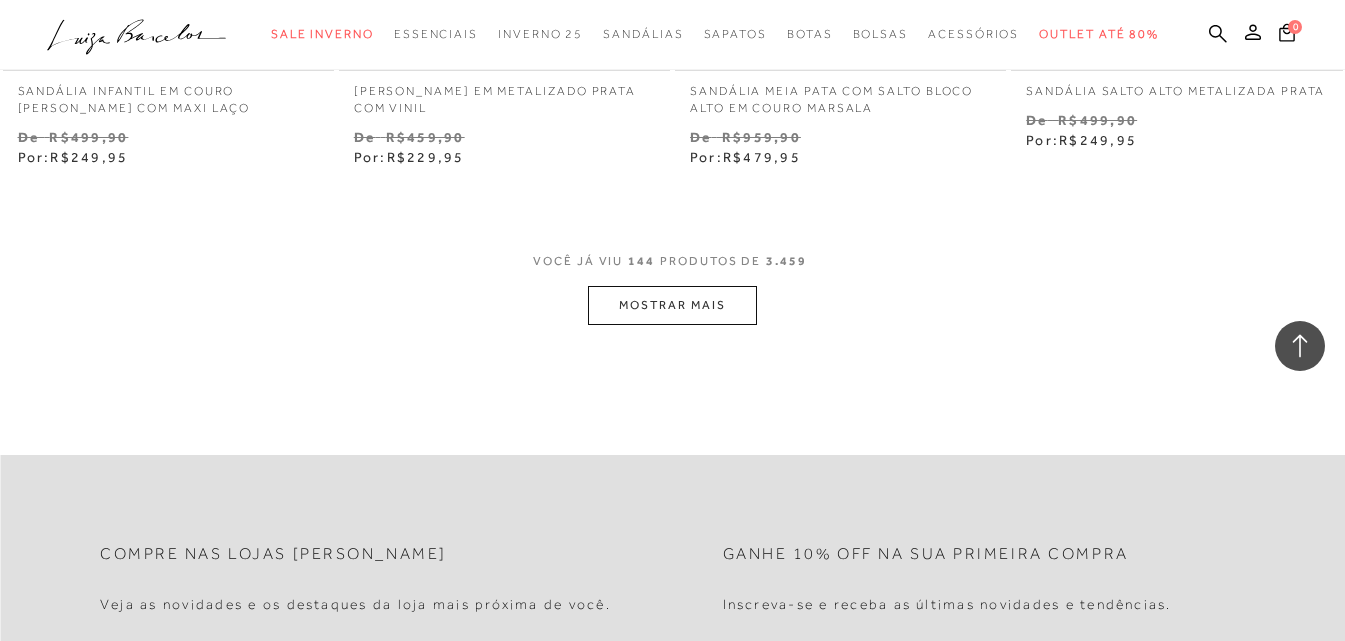 click on "MOSTRAR MAIS" at bounding box center [672, 305] 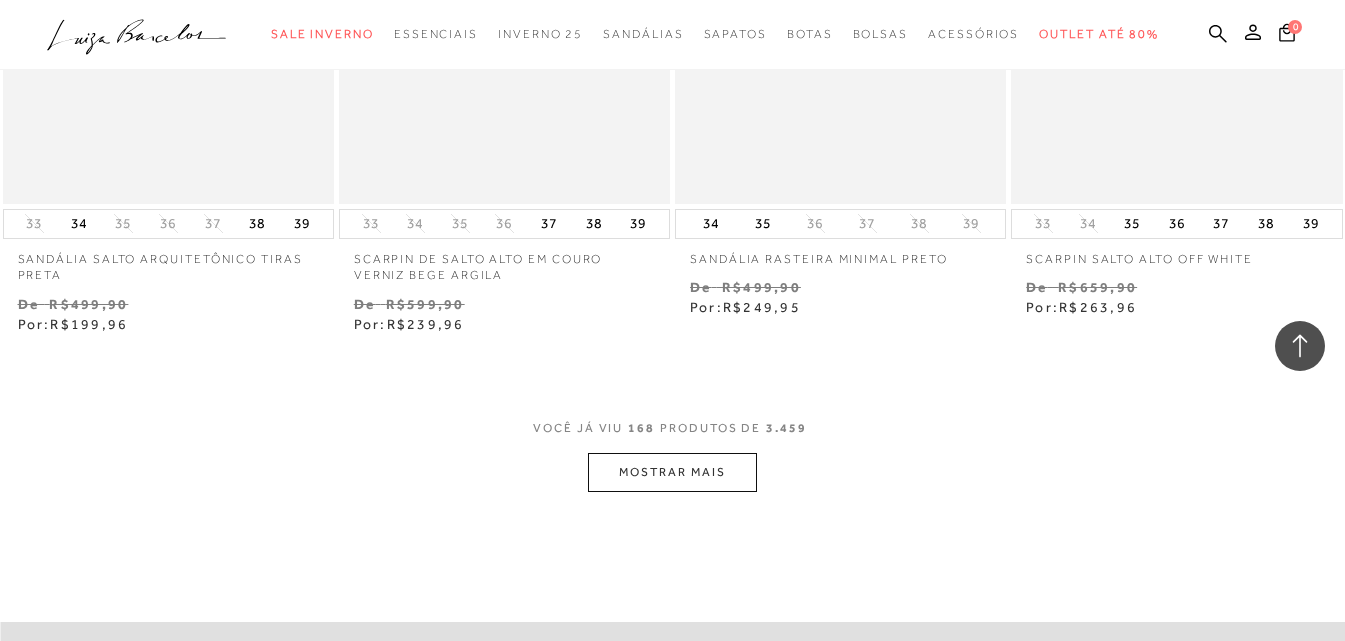 scroll, scrollTop: 27300, scrollLeft: 0, axis: vertical 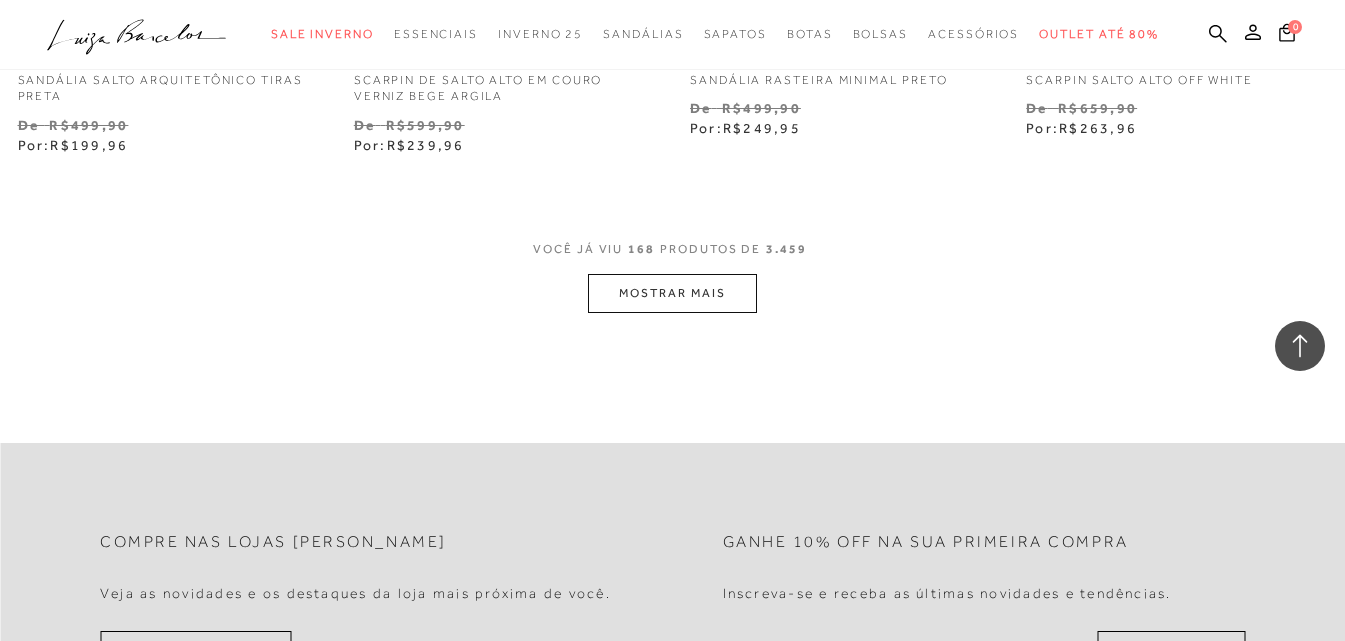 click on "MOSTRAR MAIS" at bounding box center [672, 293] 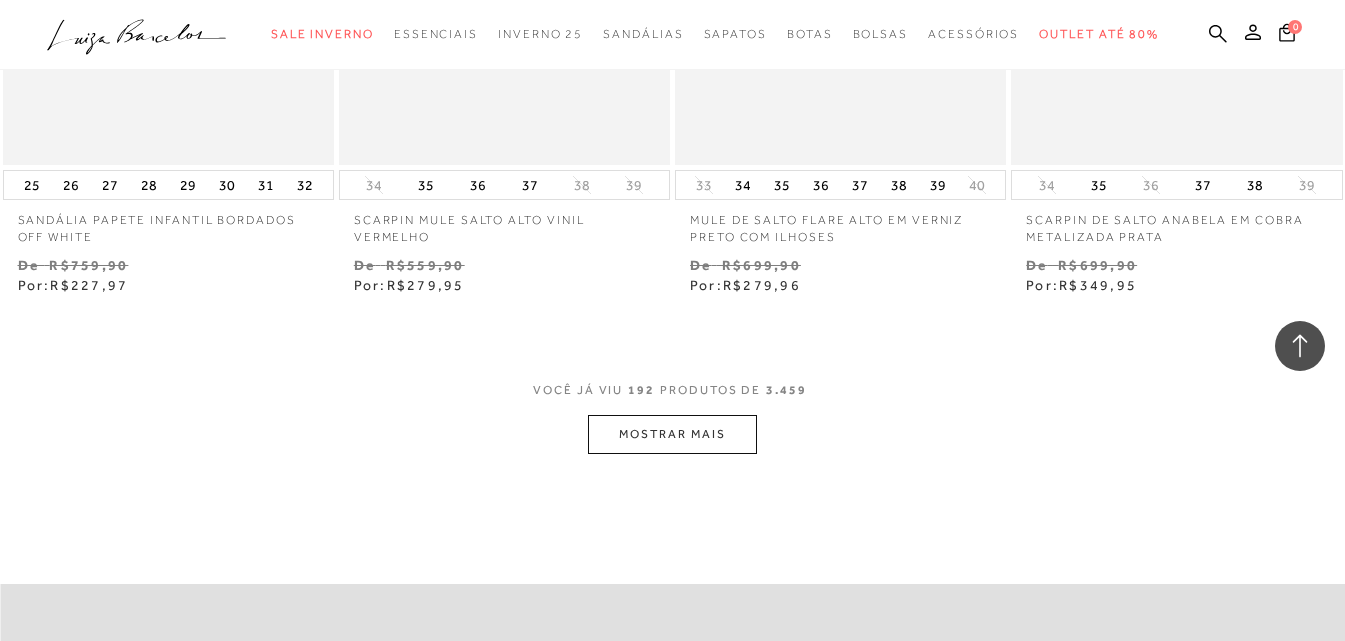 scroll, scrollTop: 31100, scrollLeft: 0, axis: vertical 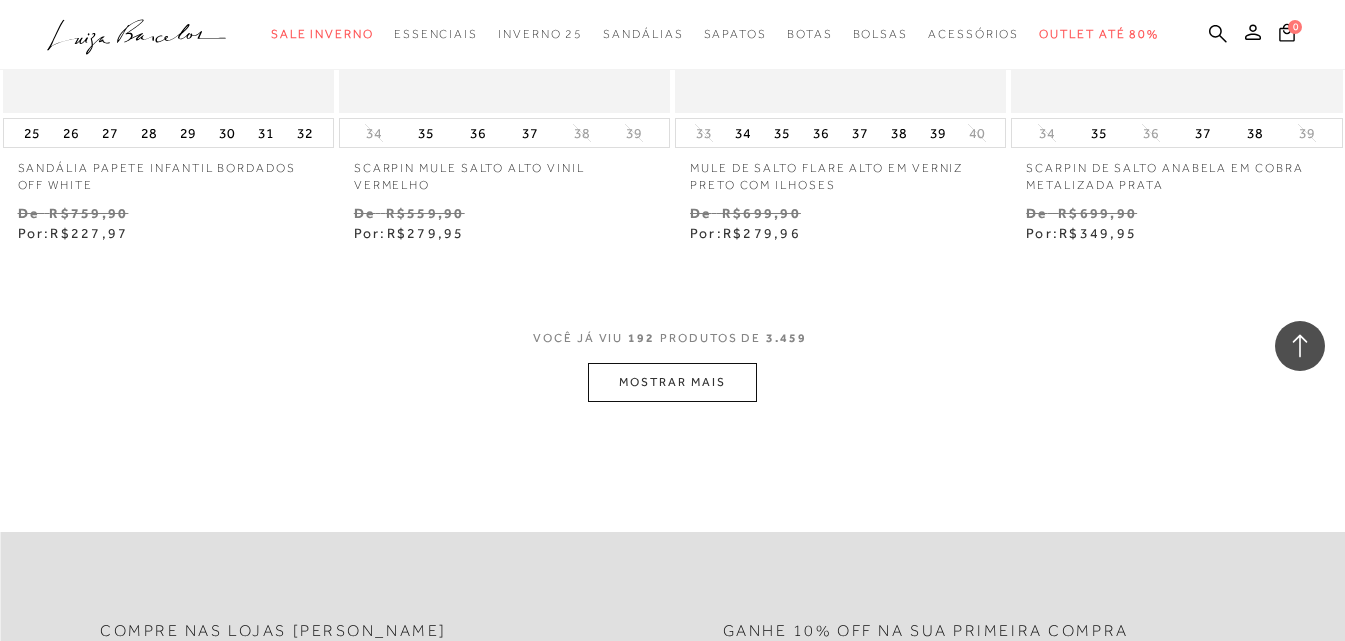 click on "MOSTRAR MAIS" at bounding box center (672, 382) 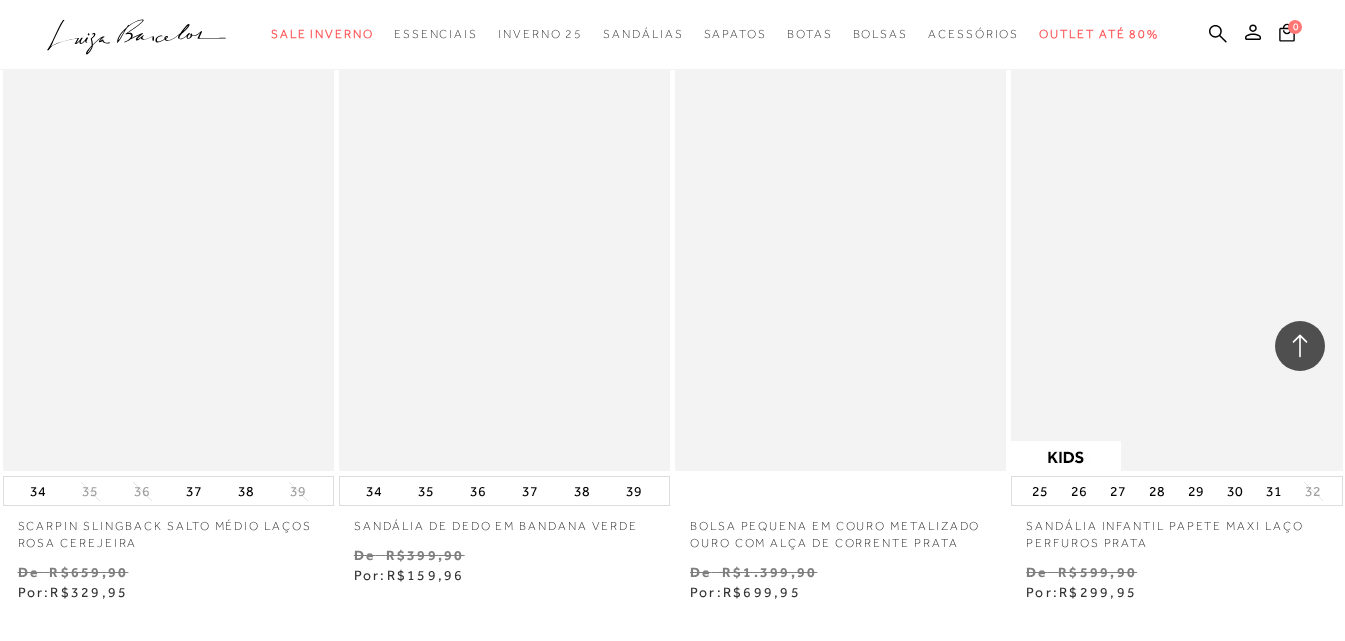 scroll, scrollTop: 34700, scrollLeft: 0, axis: vertical 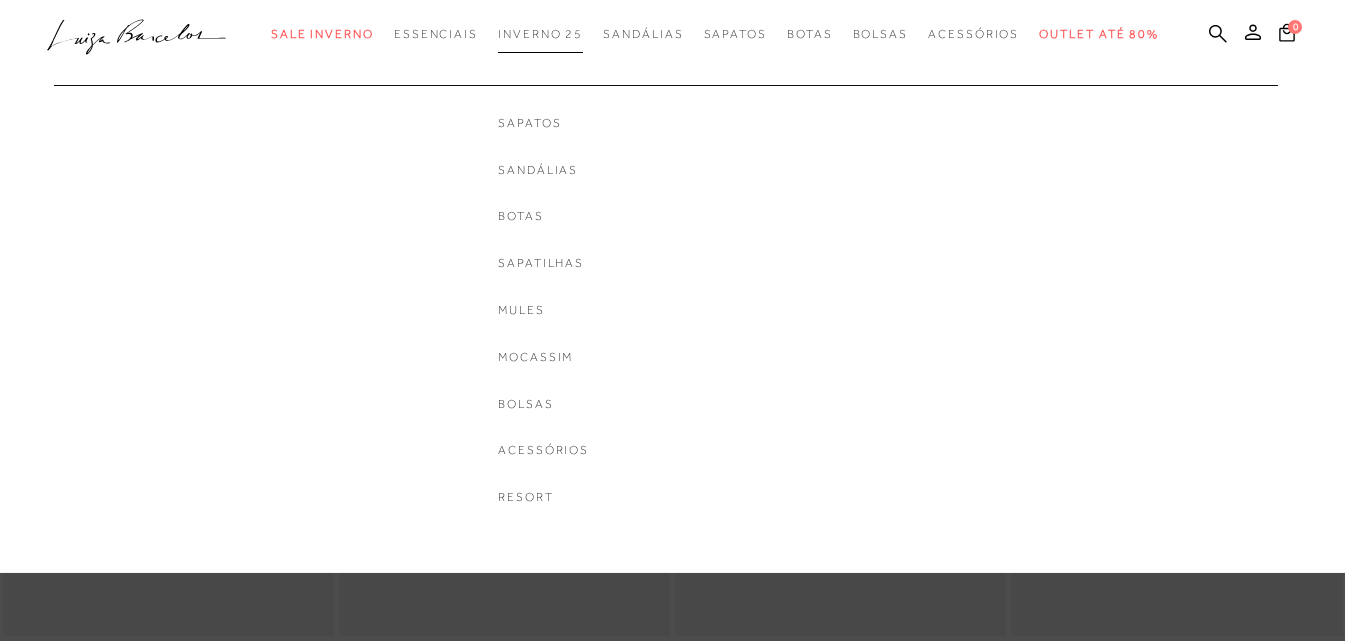 click on "Inverno 25" at bounding box center (540, 34) 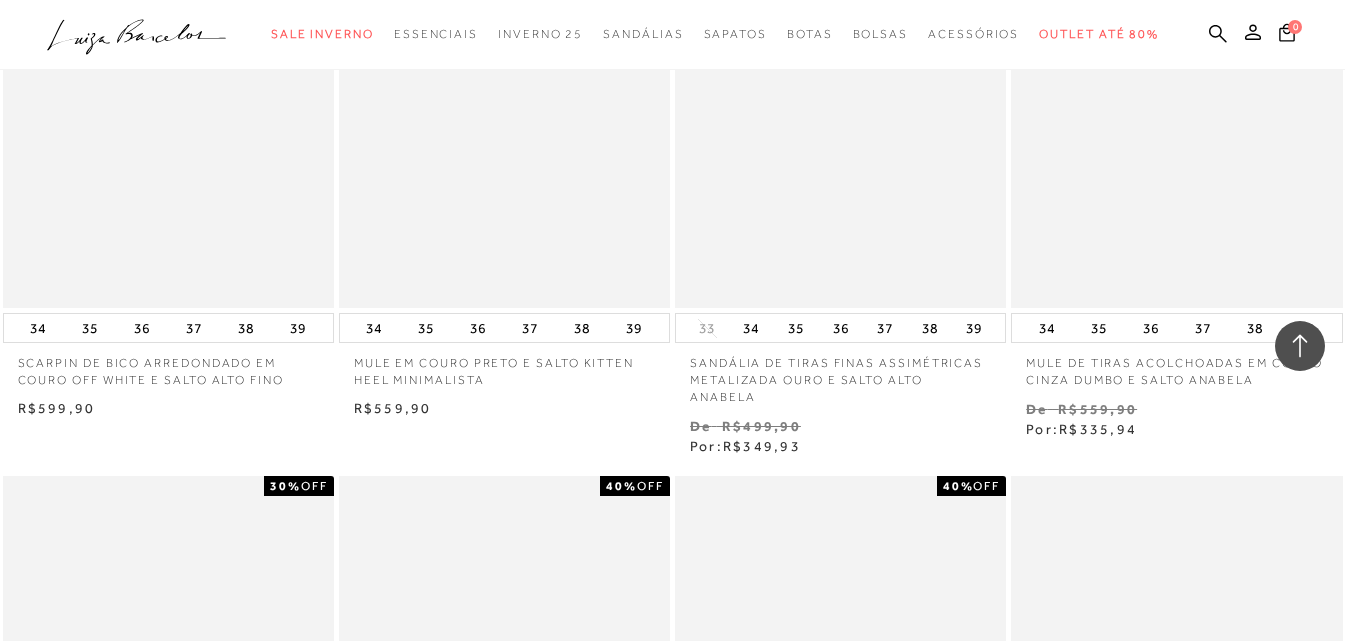 scroll, scrollTop: 1300, scrollLeft: 0, axis: vertical 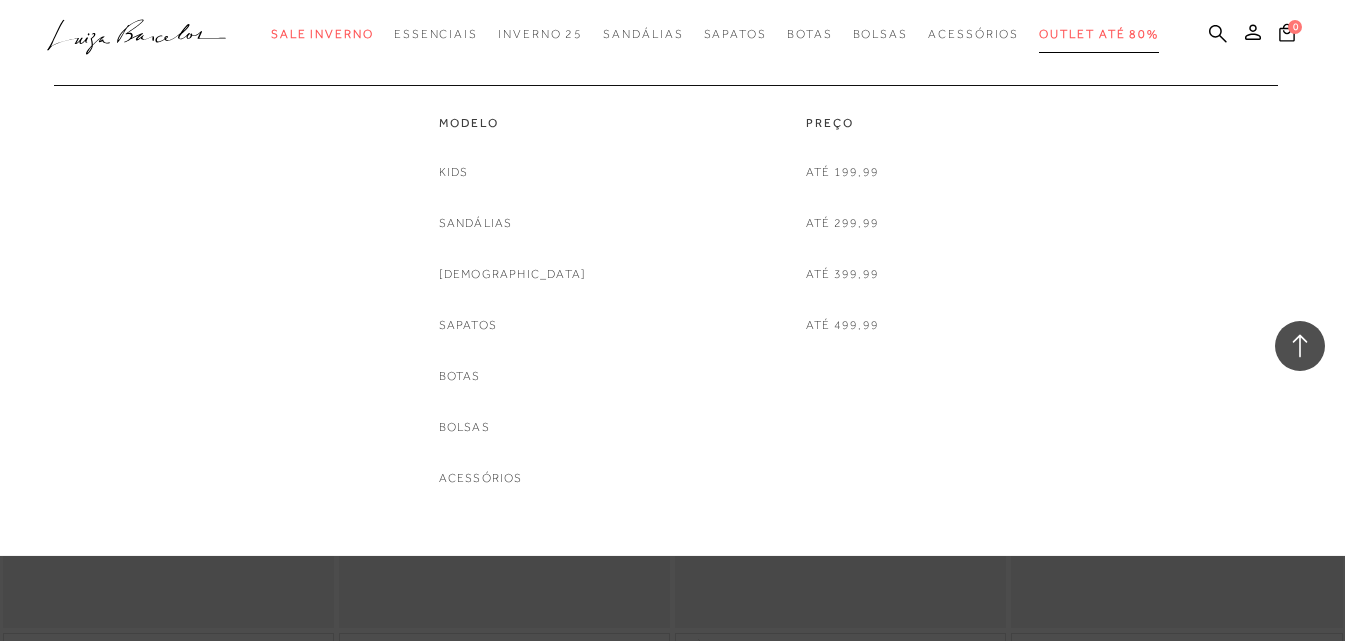 click on "Outlet até 80%" at bounding box center [1099, 34] 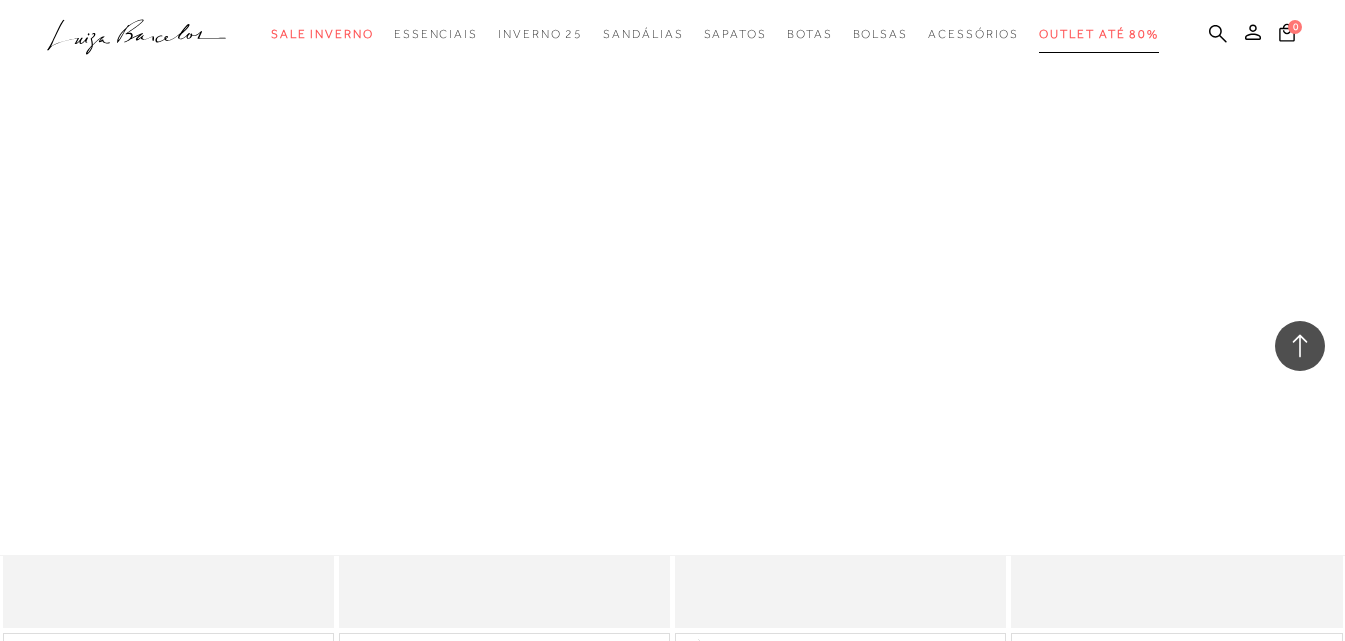 scroll, scrollTop: 0, scrollLeft: 0, axis: both 